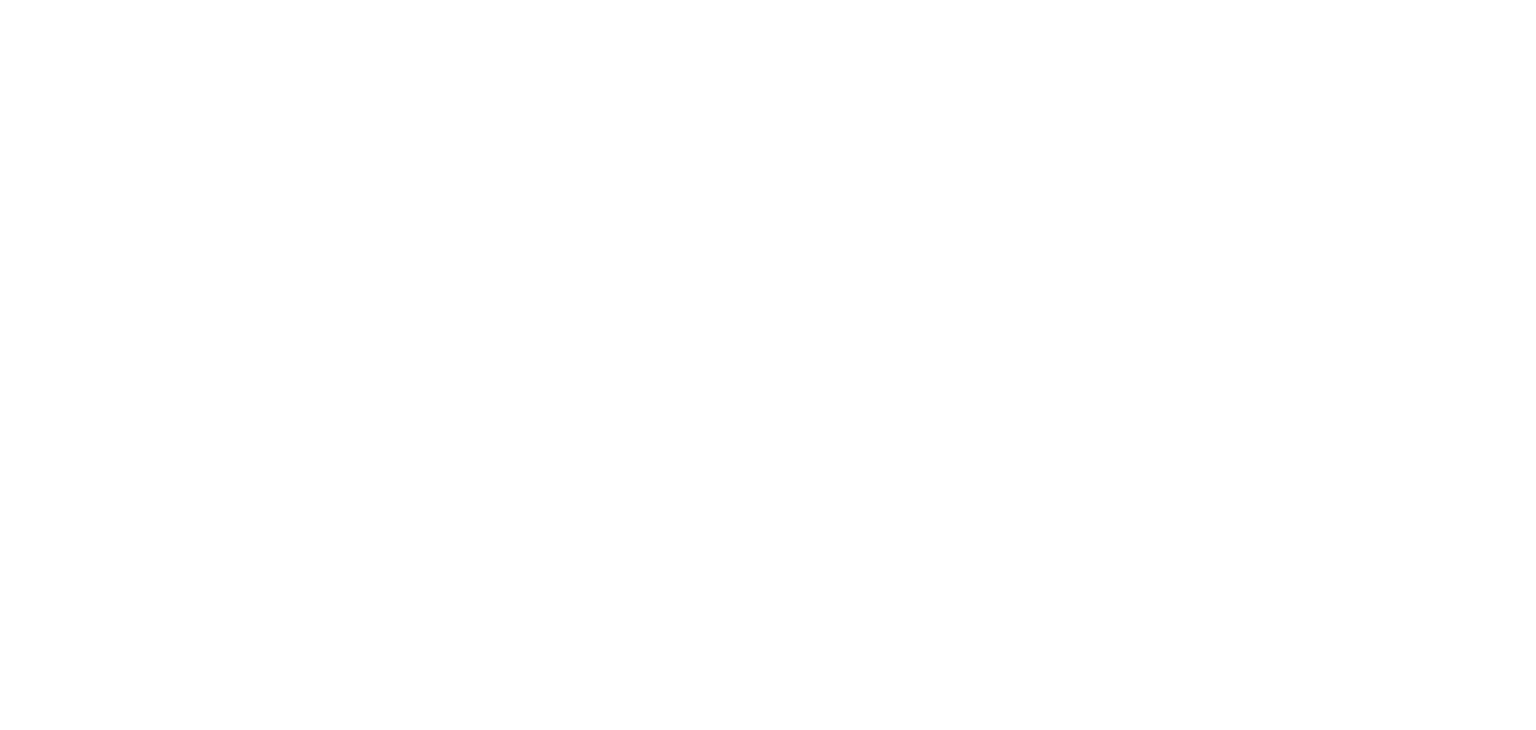 scroll, scrollTop: 0, scrollLeft: 0, axis: both 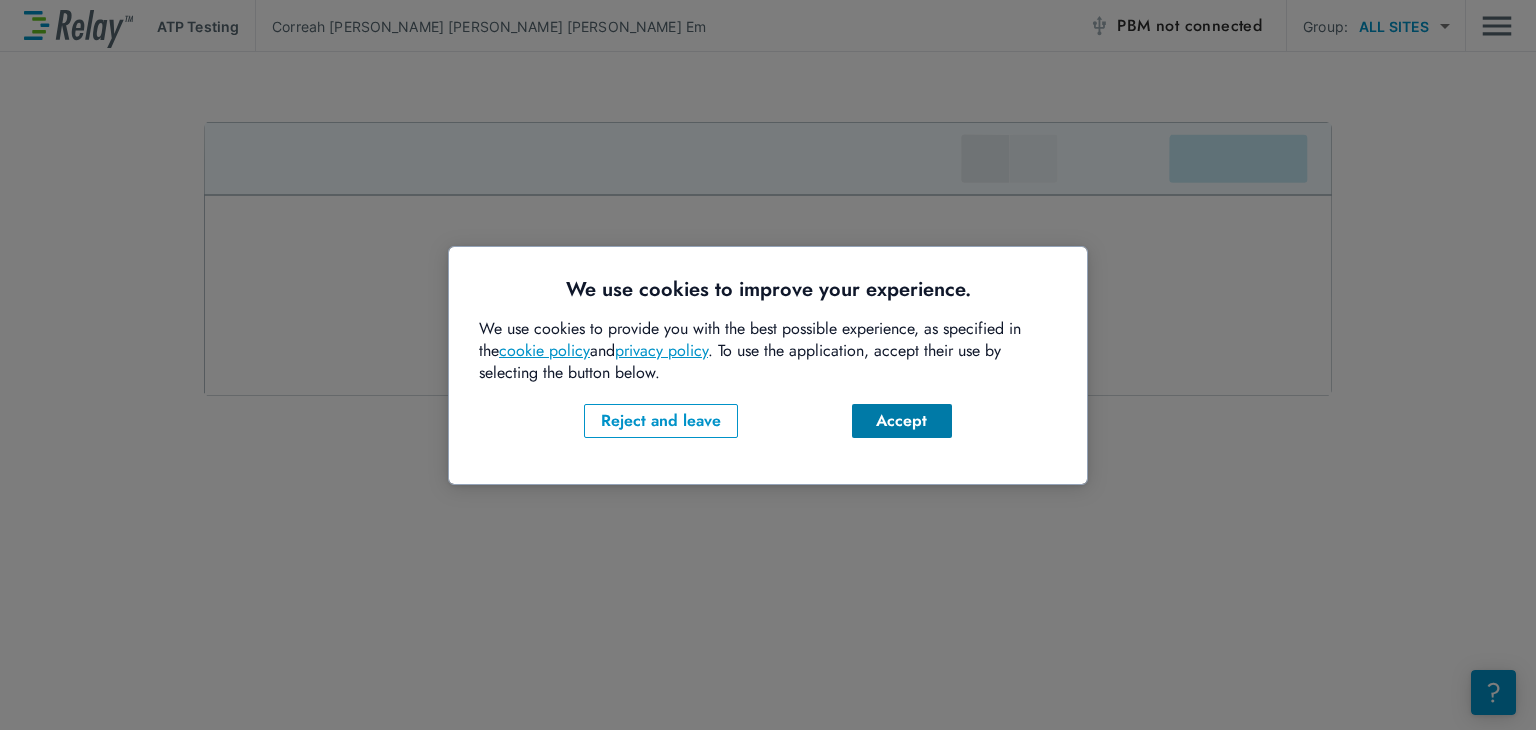 click on "Accept" at bounding box center [902, 421] 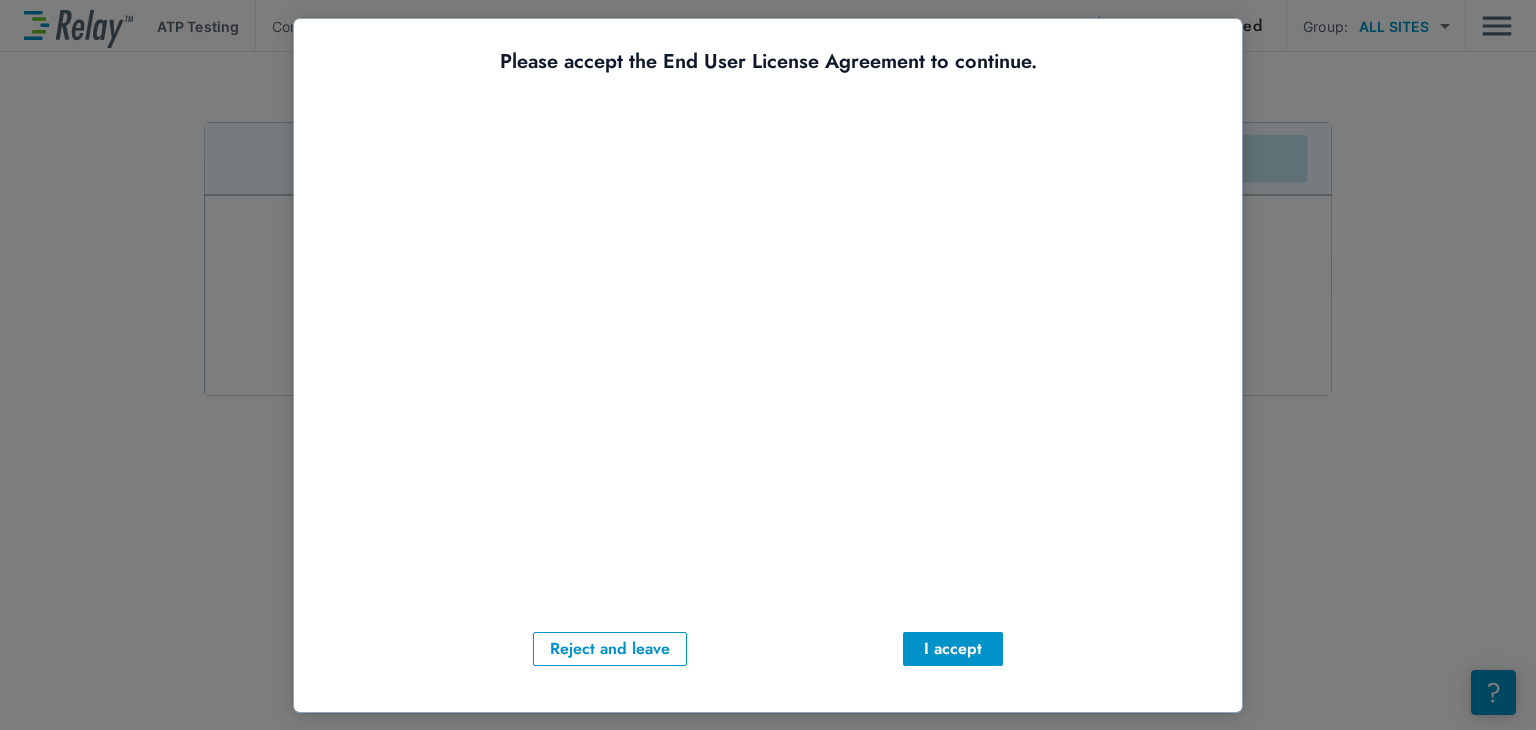 scroll, scrollTop: 0, scrollLeft: 0, axis: both 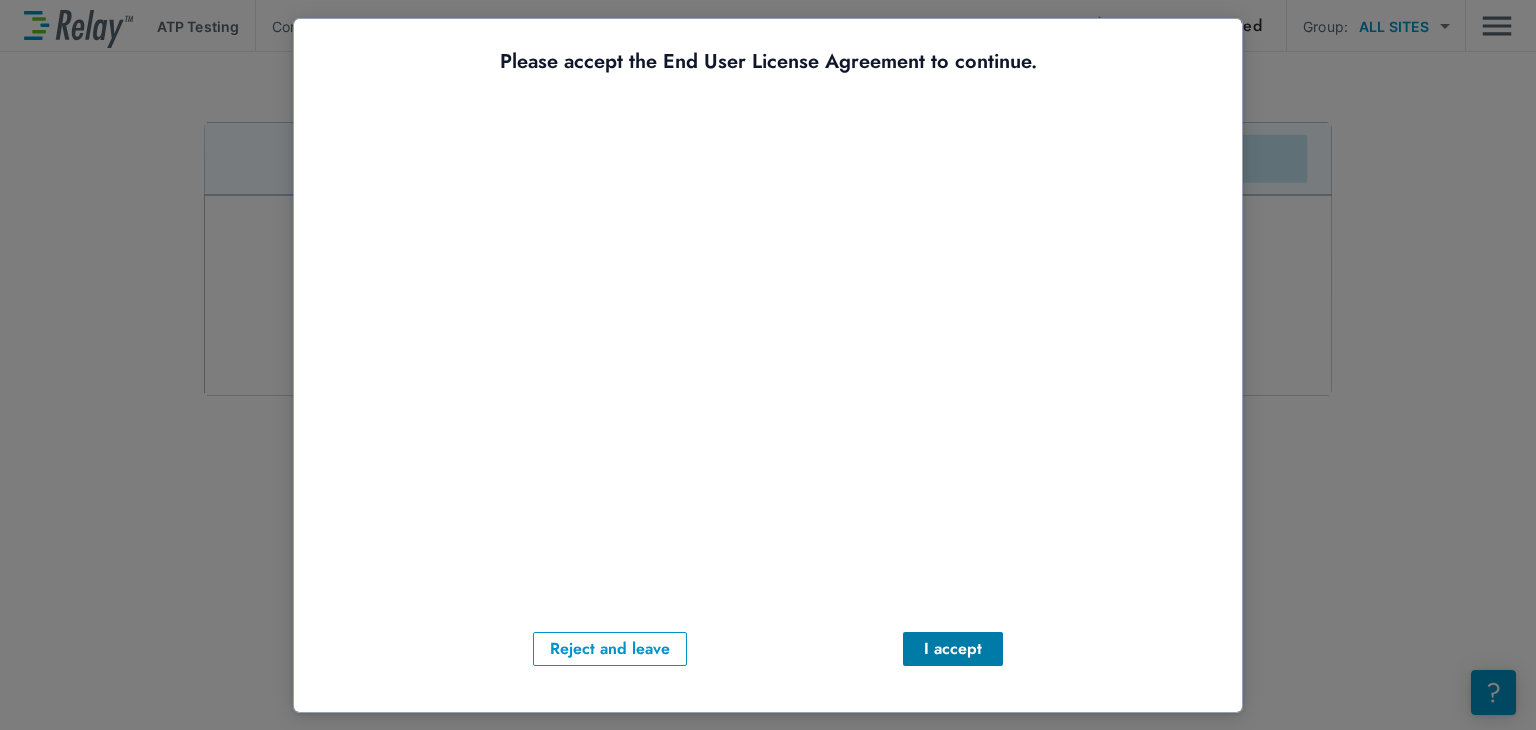 click on "I accept" at bounding box center [953, 649] 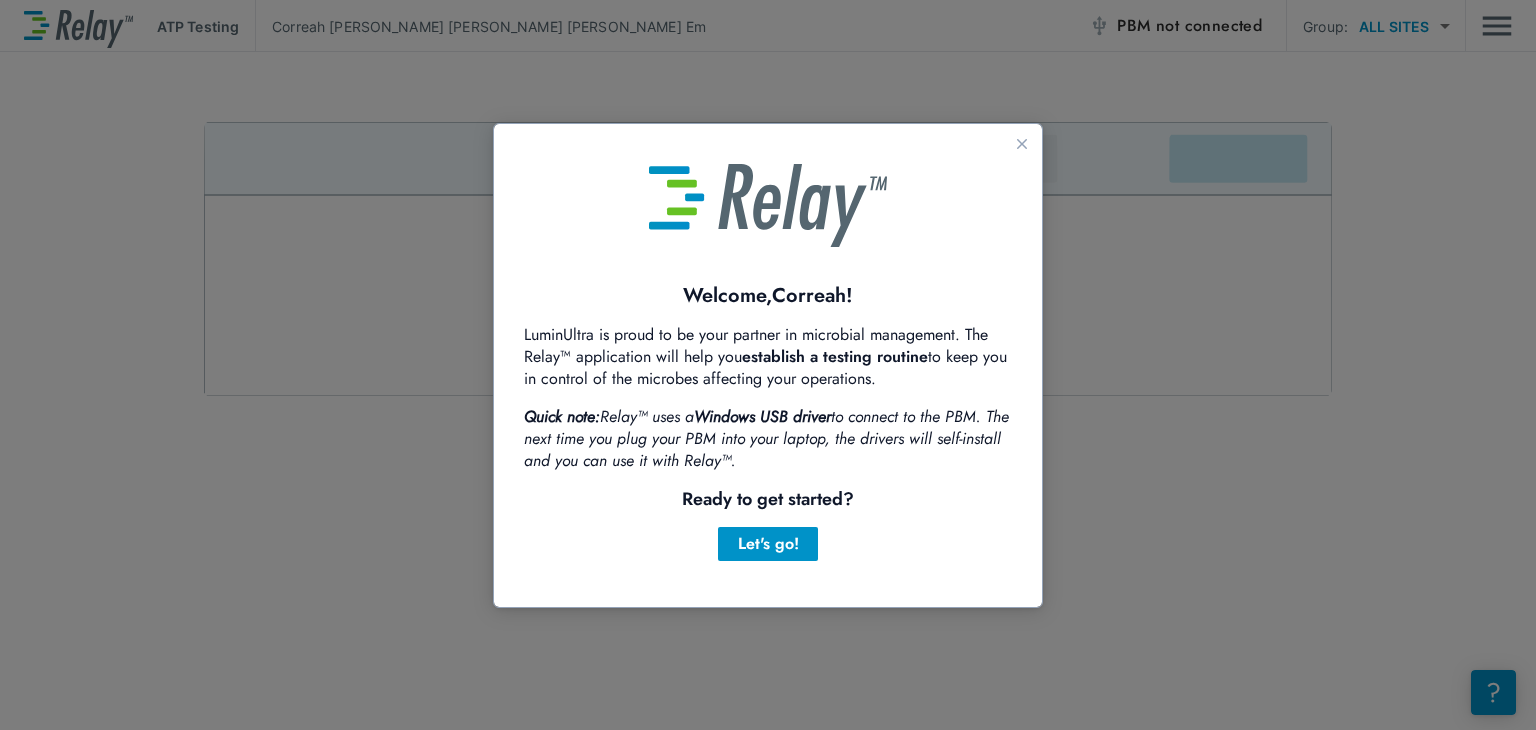 scroll, scrollTop: 0, scrollLeft: 0, axis: both 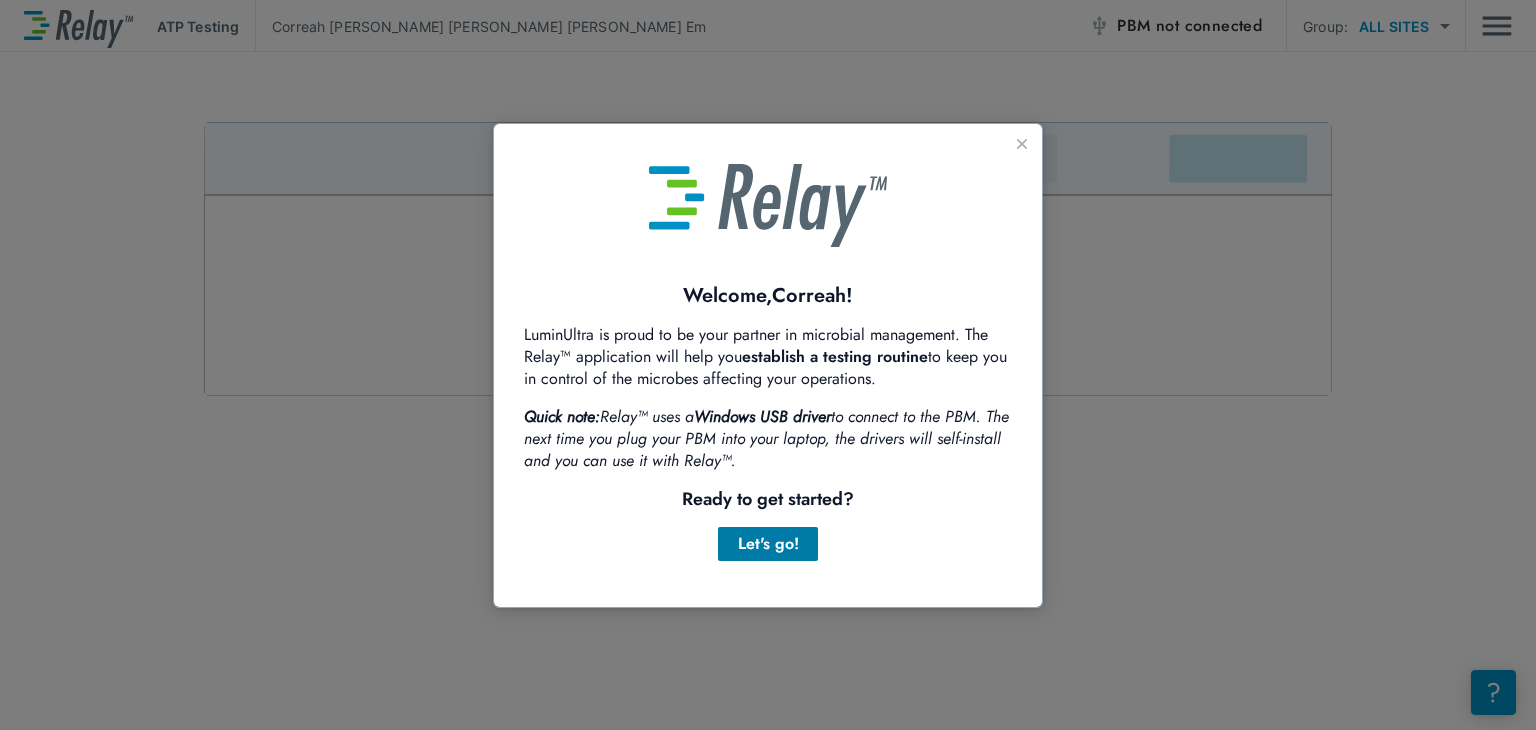 click on "Let's go!" at bounding box center (768, 544) 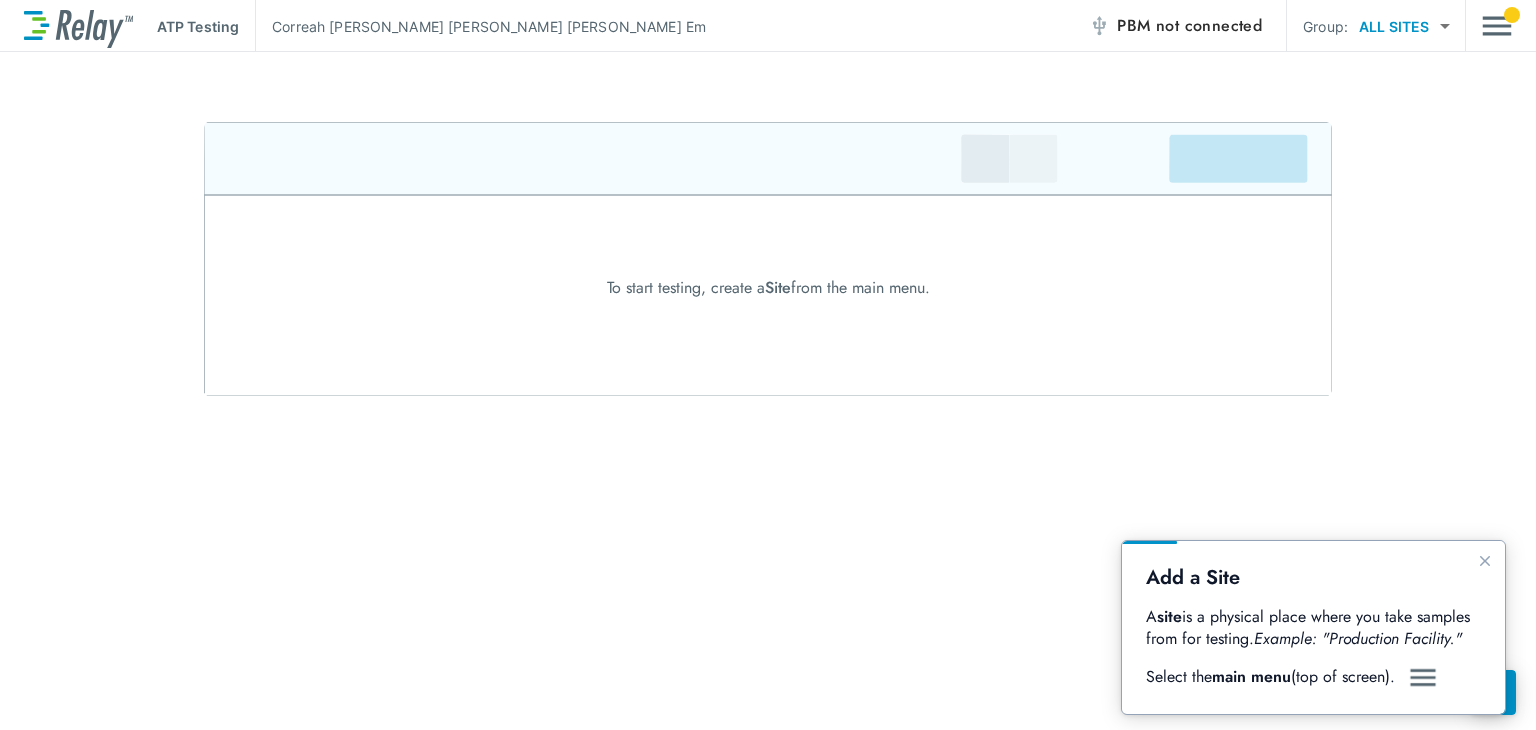 scroll, scrollTop: 0, scrollLeft: 0, axis: both 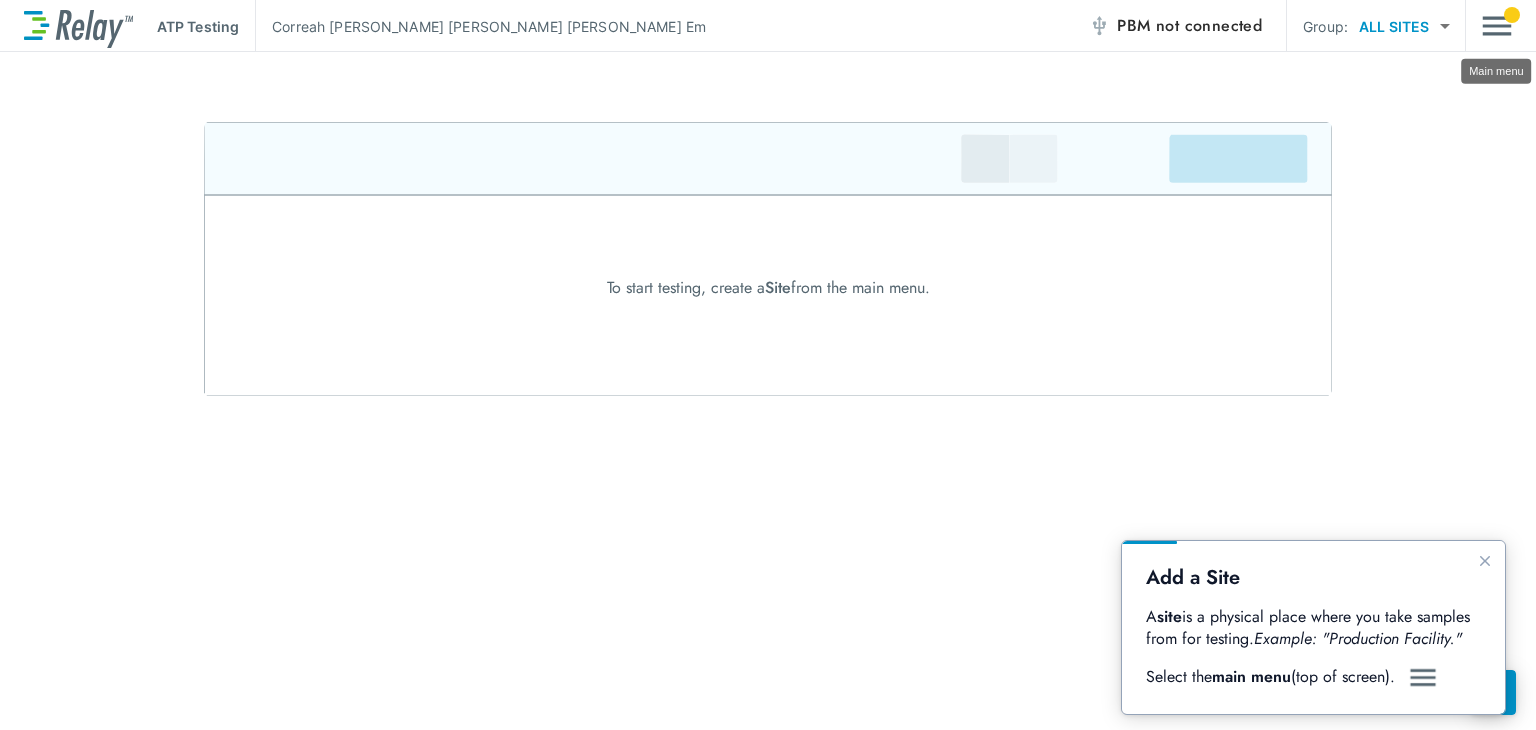 click at bounding box center [1497, 26] 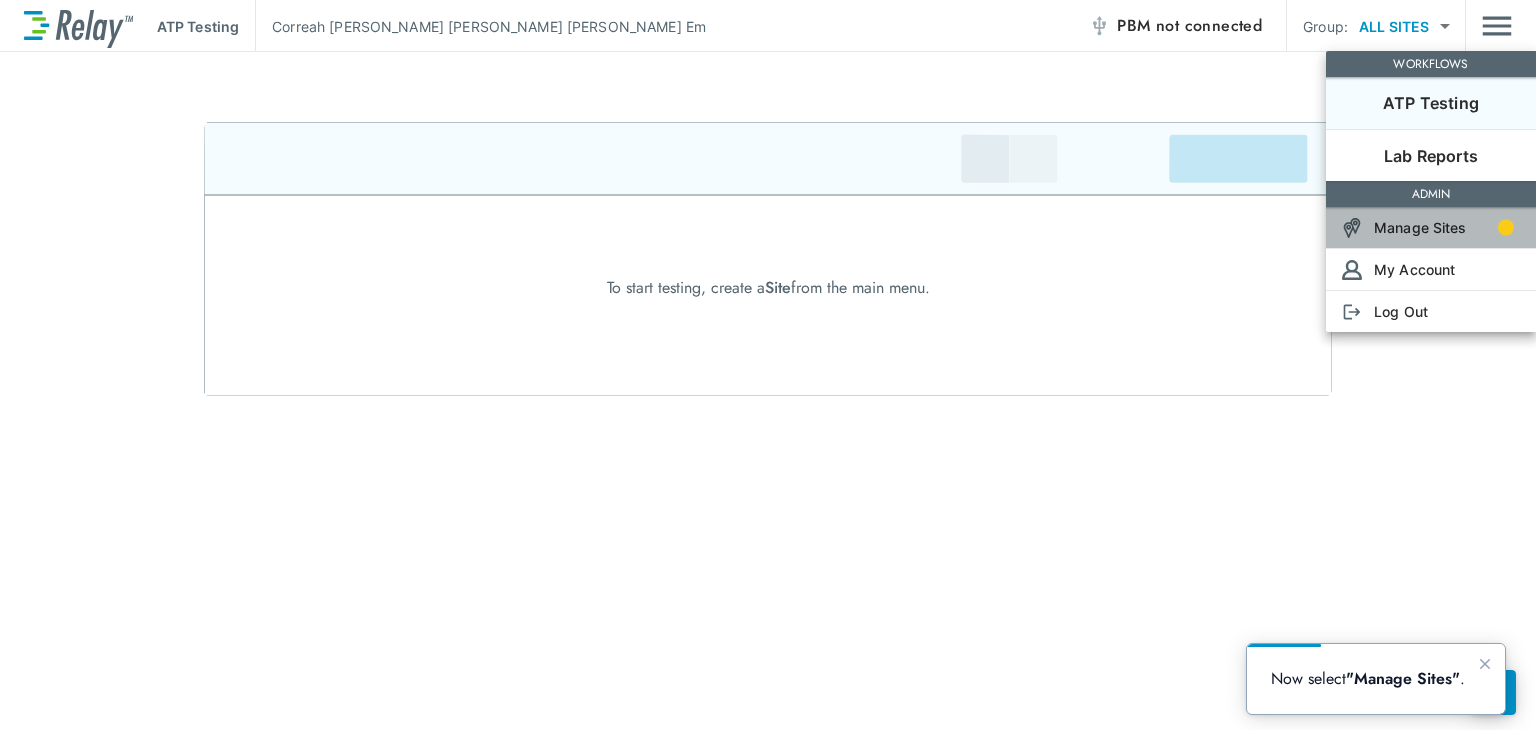 click on "Manage Sites" at bounding box center [1420, 227] 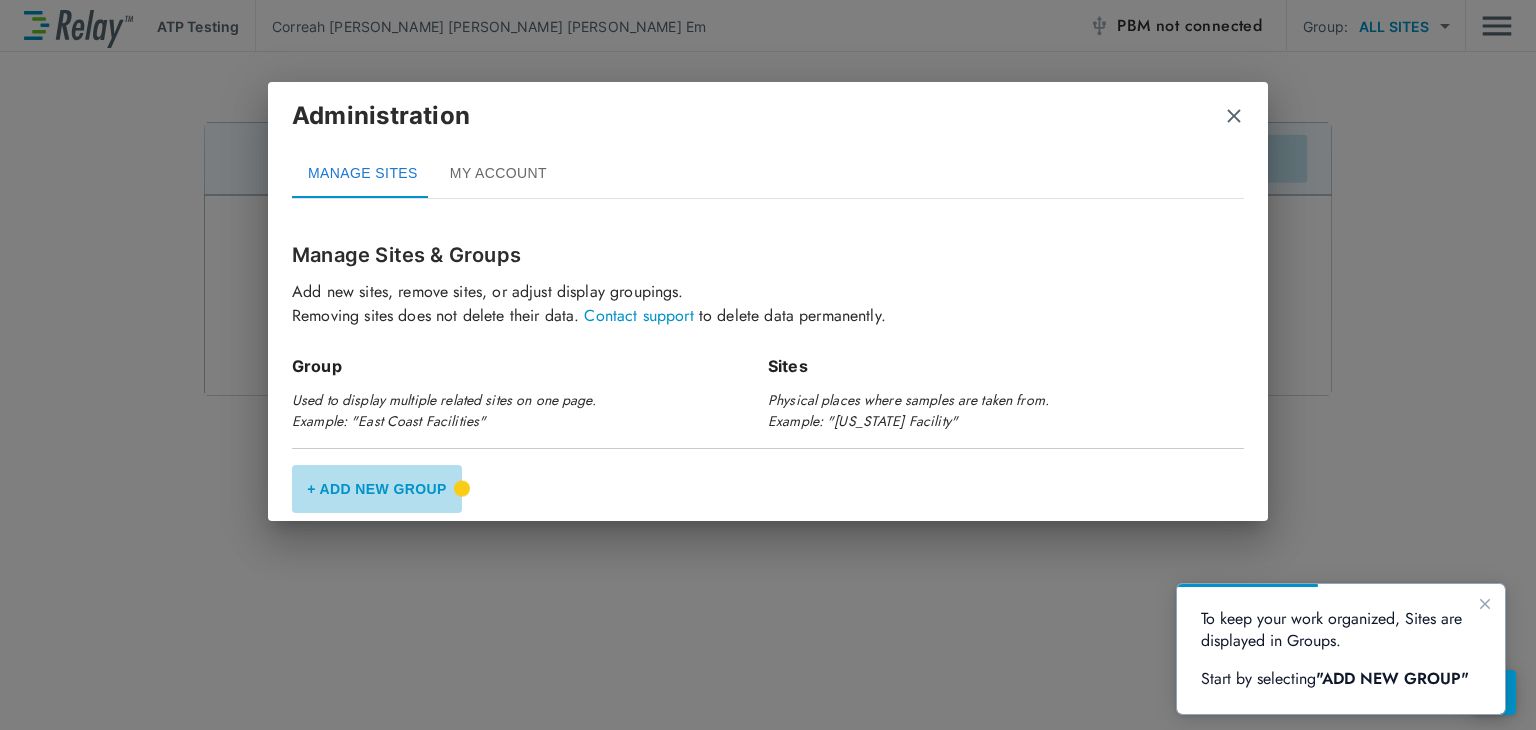 click on "+ Add New Group" at bounding box center [377, 489] 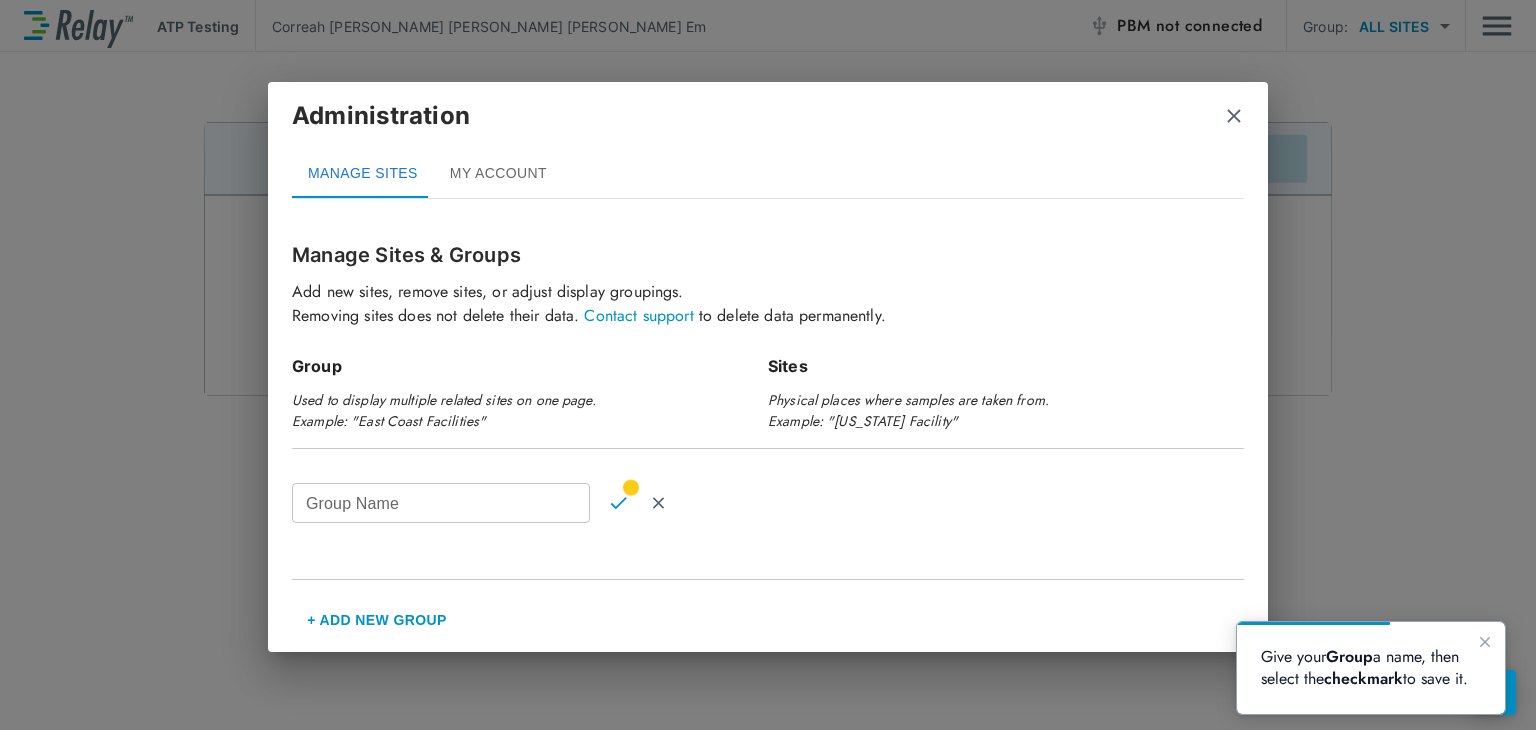 type 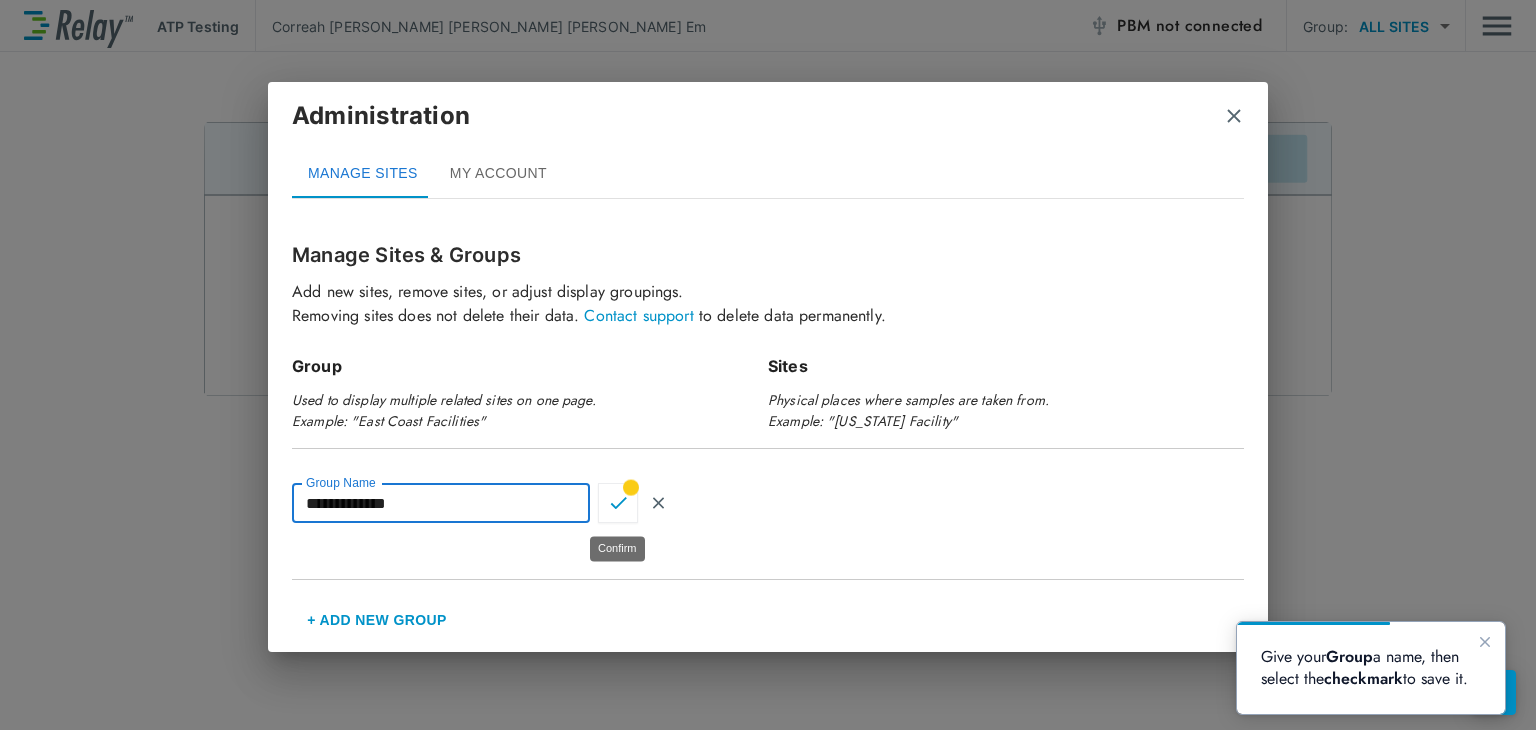 type on "**********" 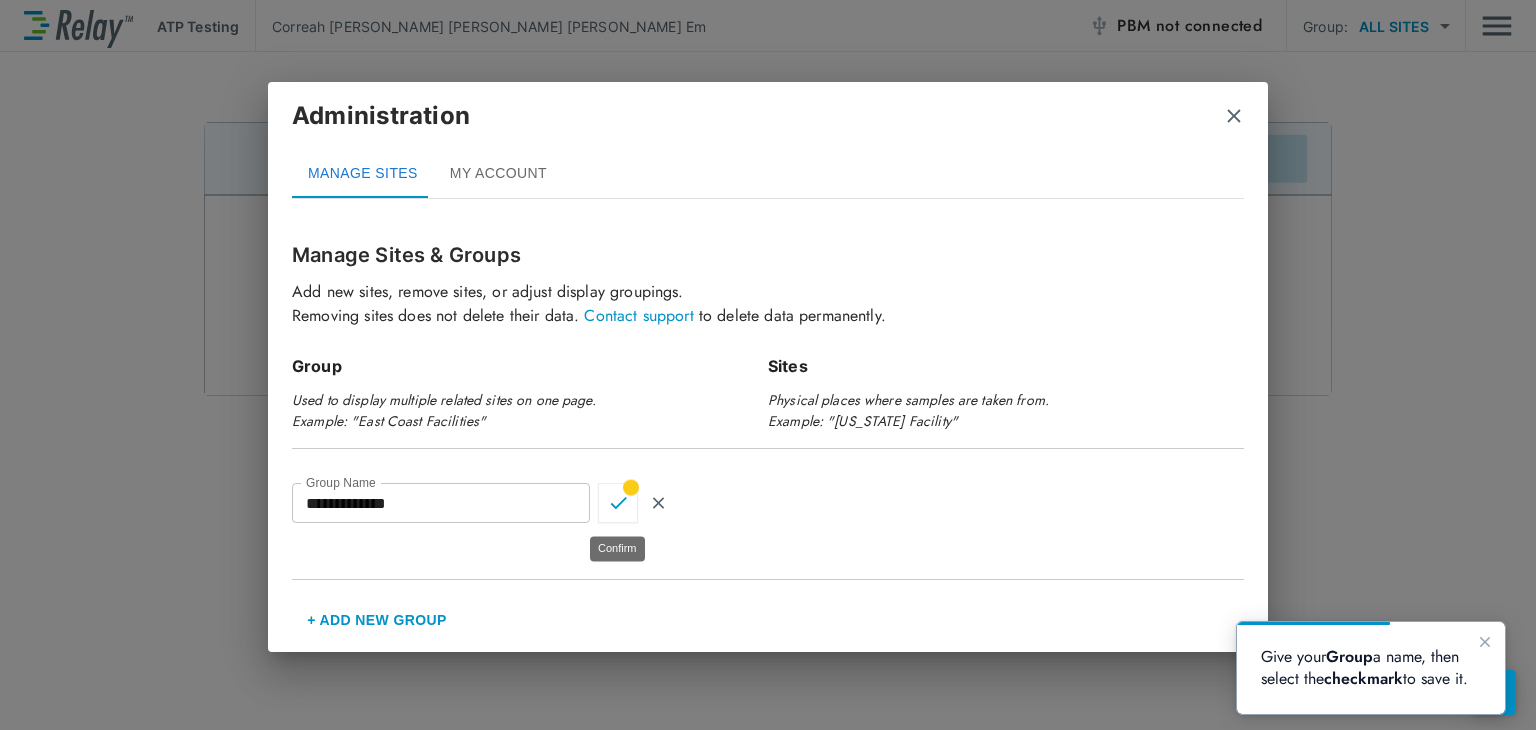 click at bounding box center [618, 503] 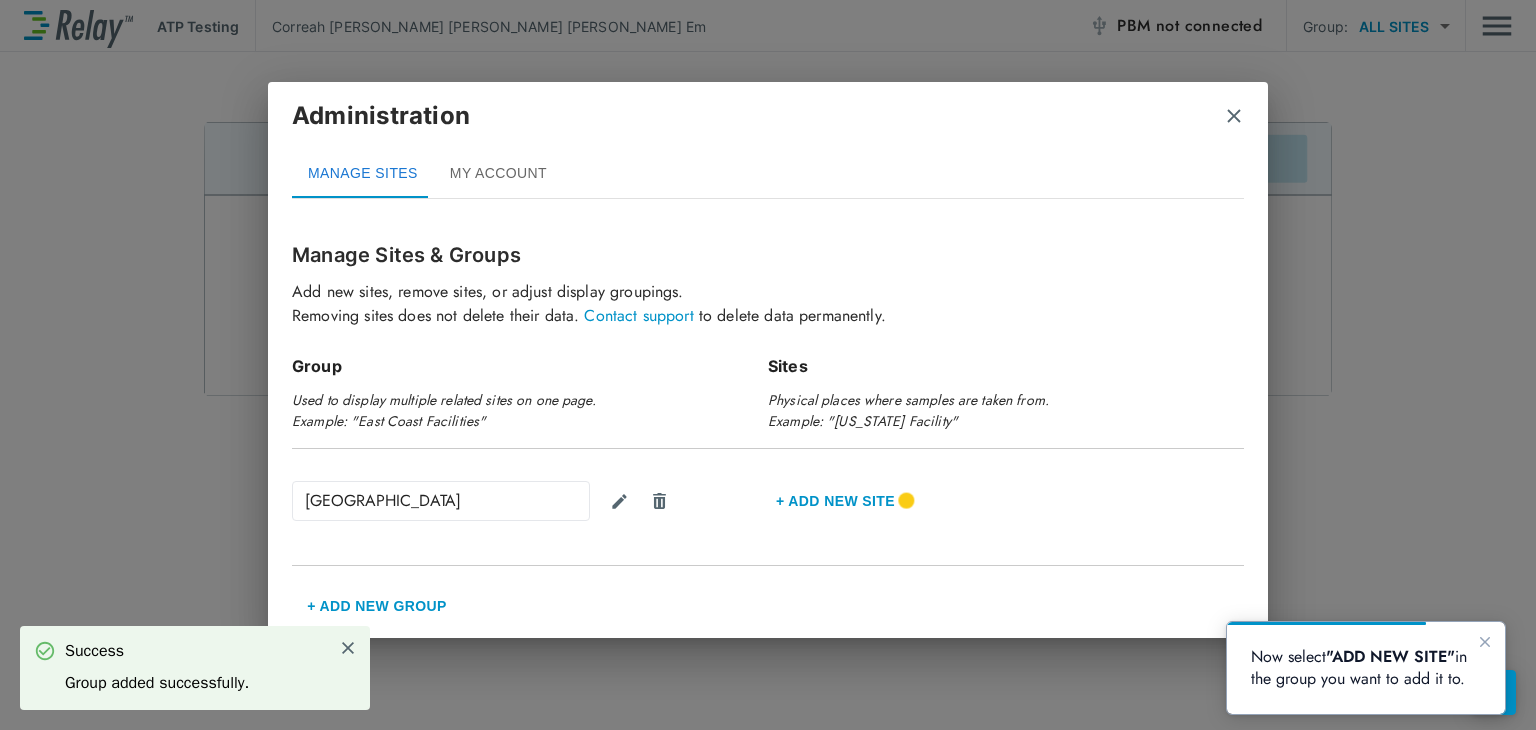 click on "+ Add new Site" at bounding box center [1006, 503] 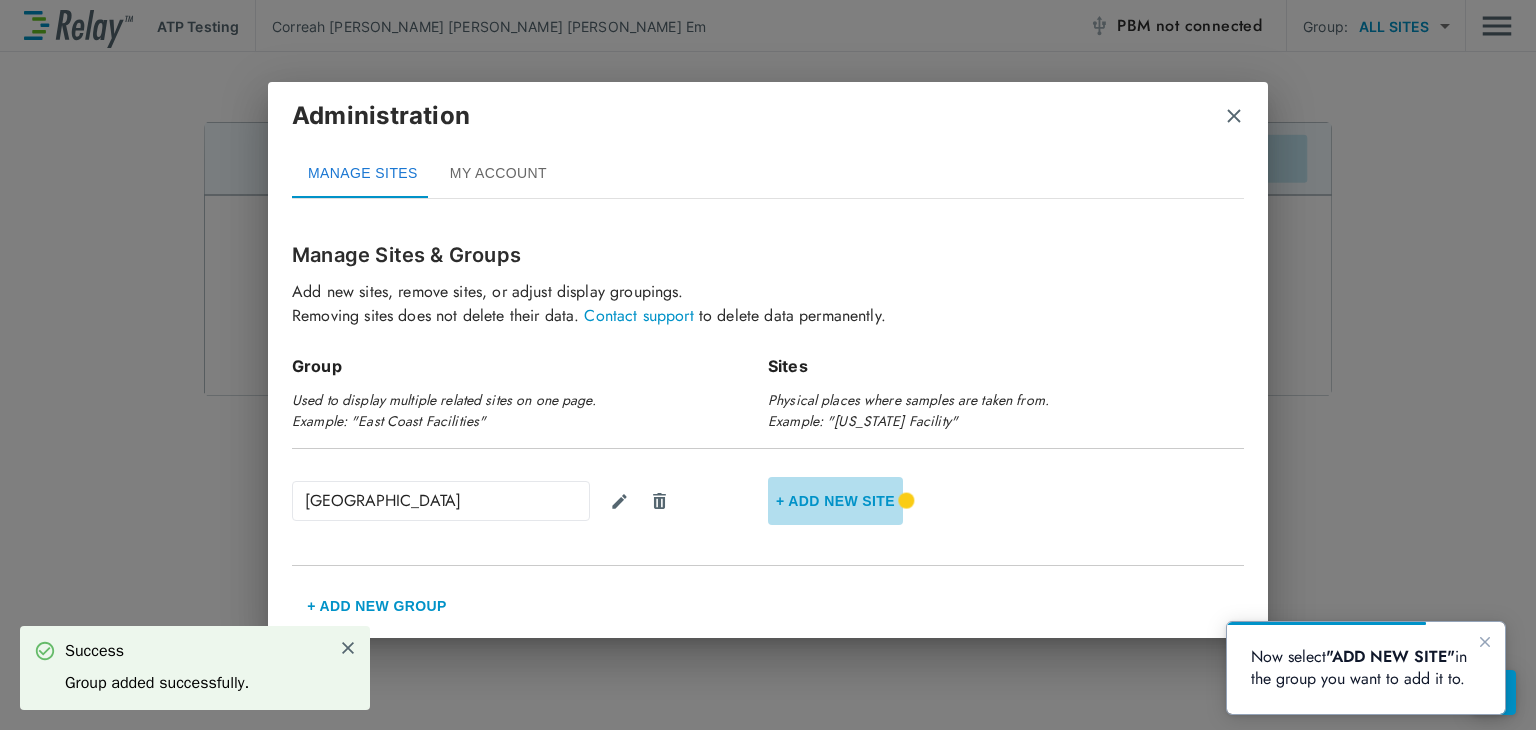 click on "+ Add new Site" at bounding box center [835, 501] 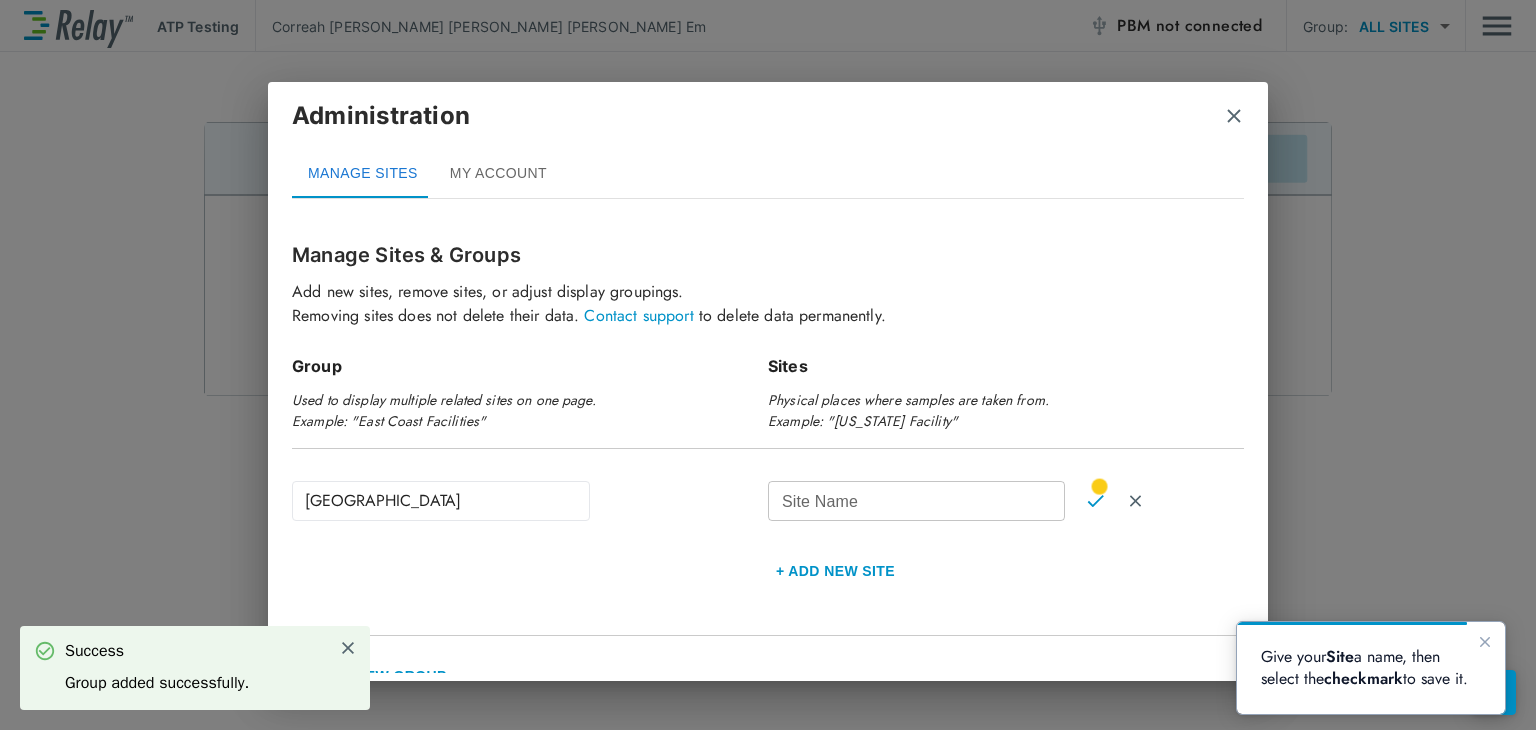 click on "Site Name" at bounding box center [916, 501] 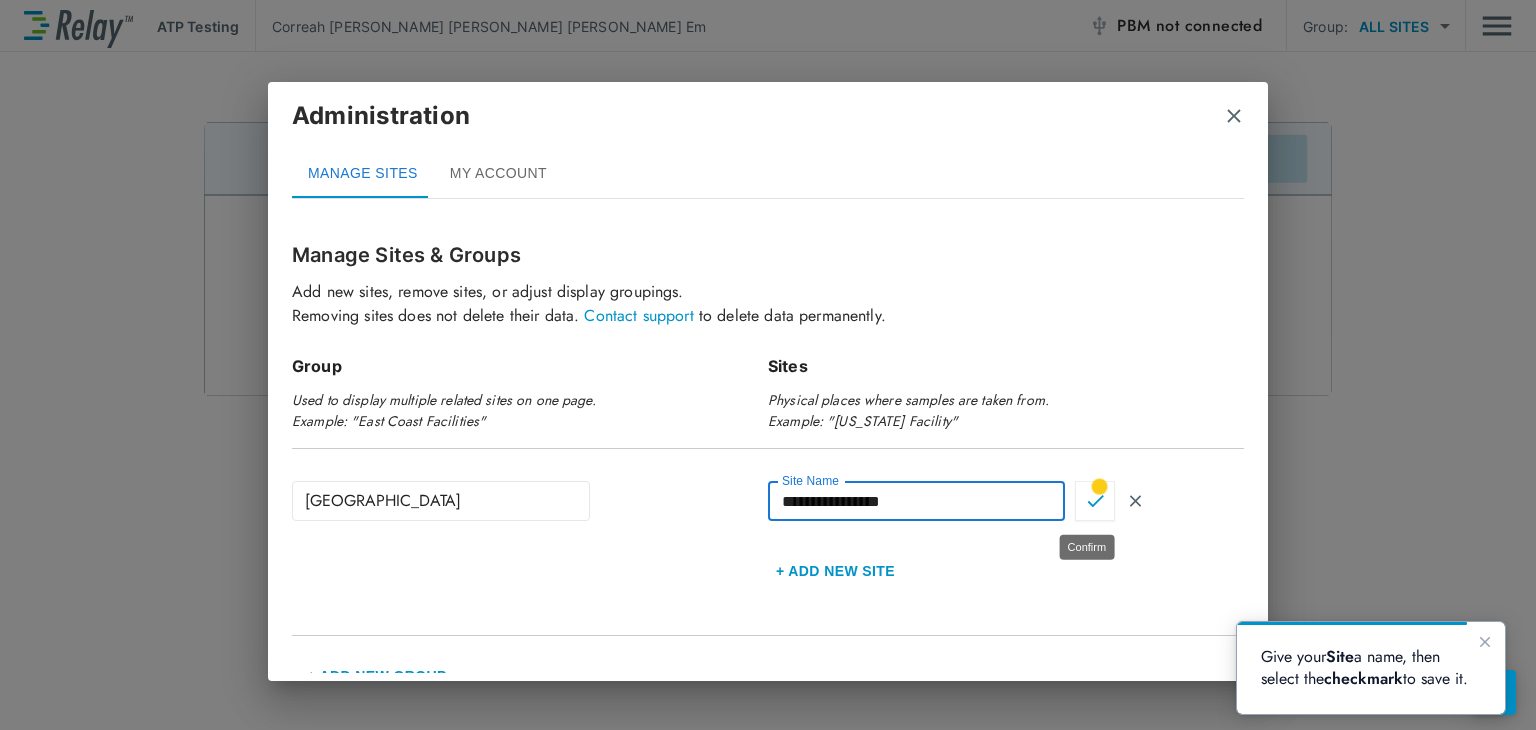 type on "**********" 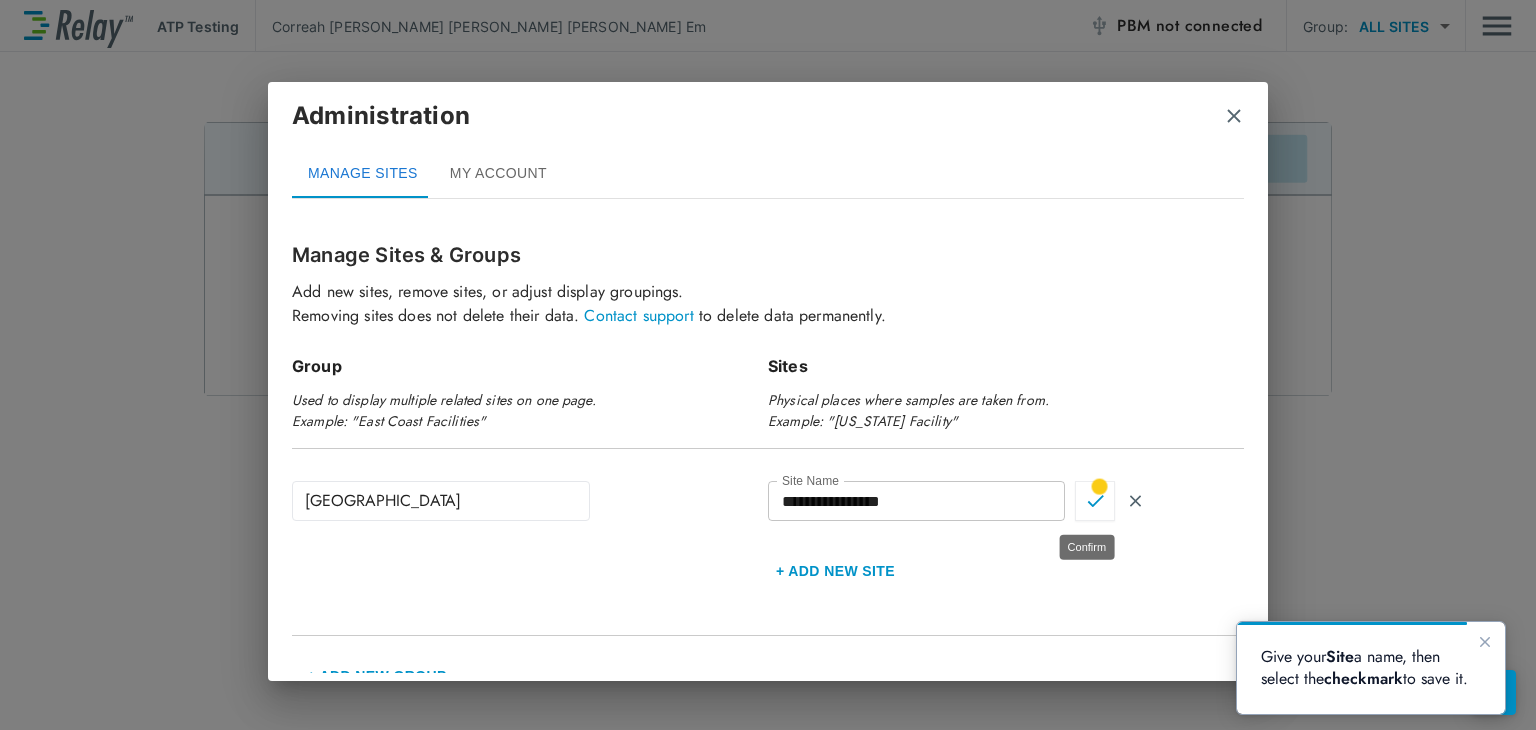 click at bounding box center [1095, 501] 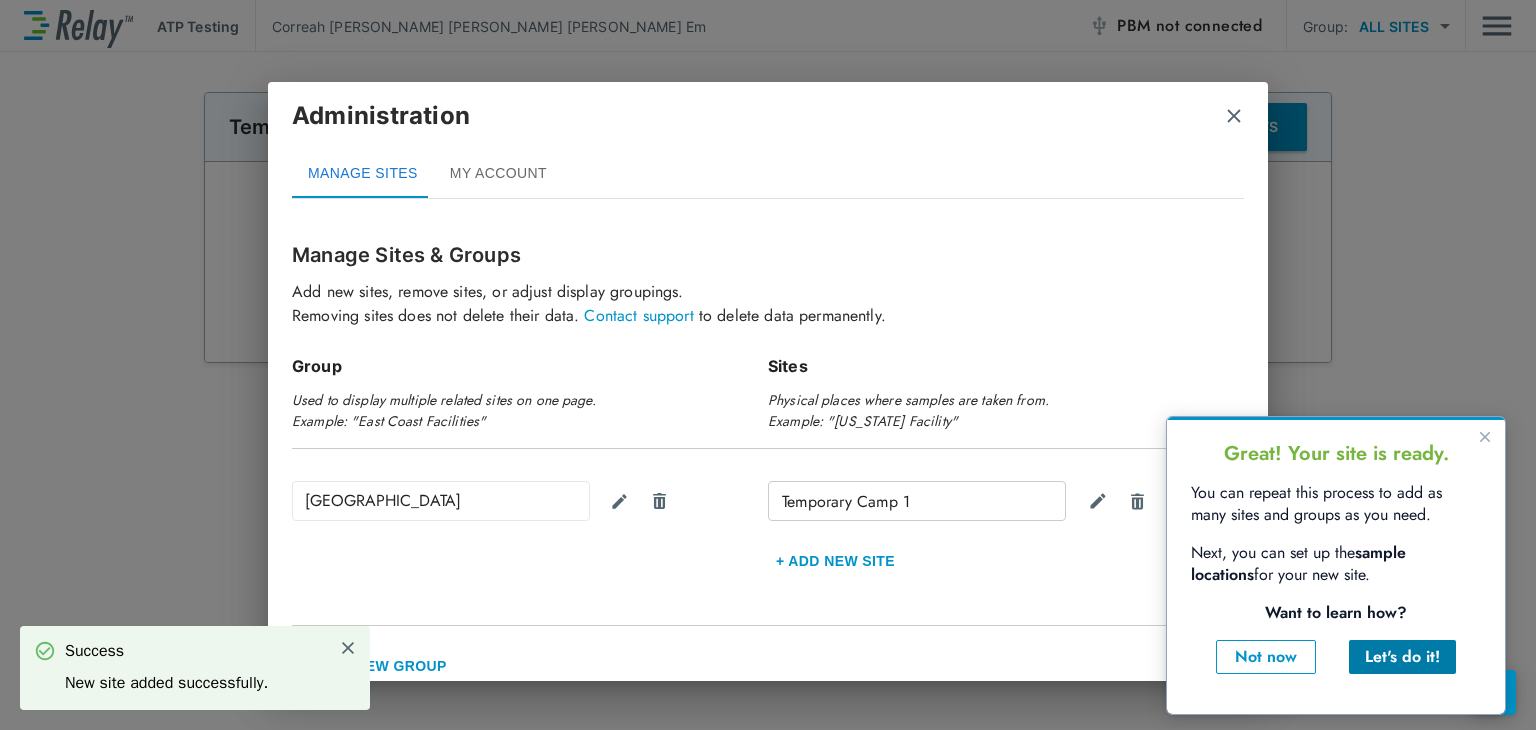 click on "Let's do it!" at bounding box center (1402, 657) 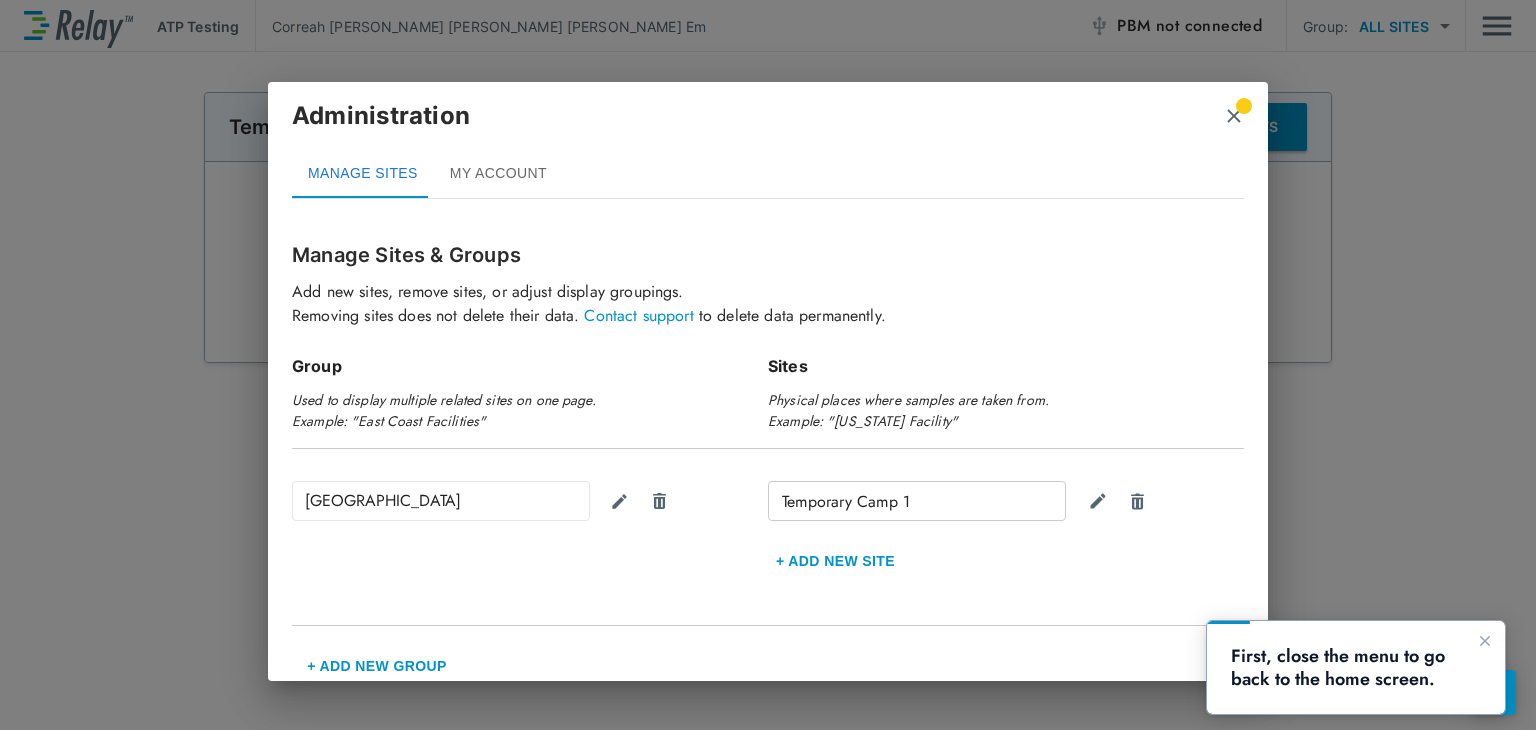 scroll, scrollTop: 0, scrollLeft: 0, axis: both 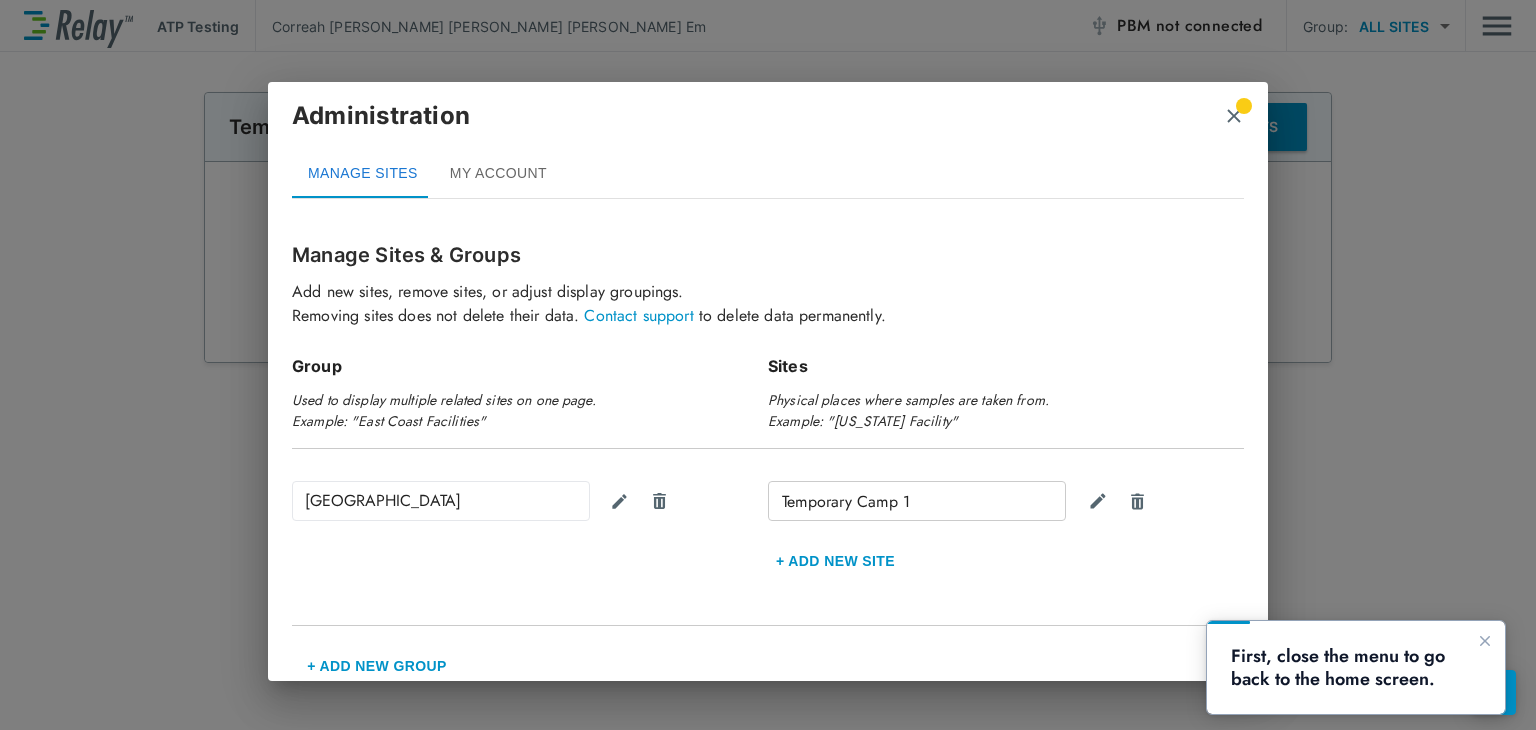 click on "Administration" at bounding box center (768, 124) 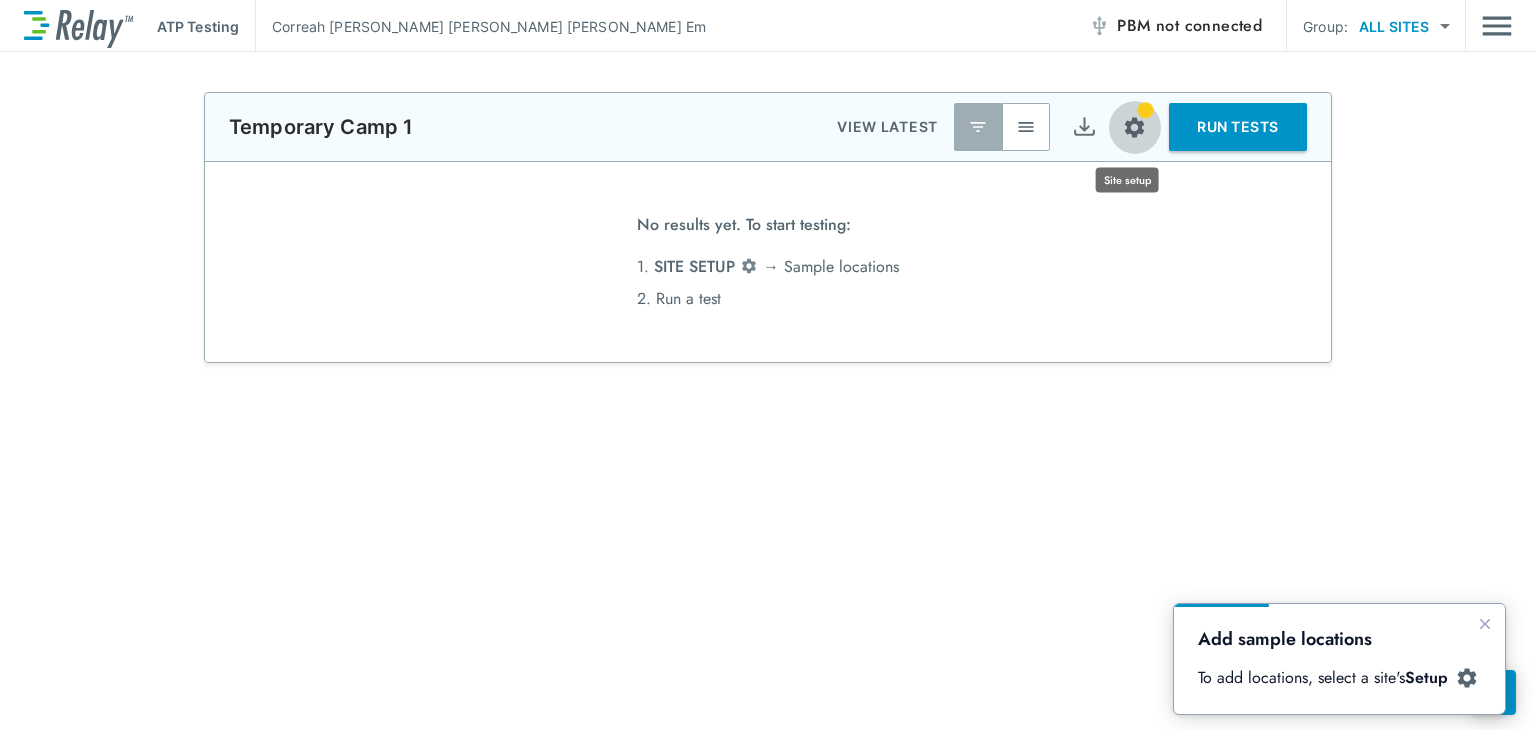 click at bounding box center (1134, 127) 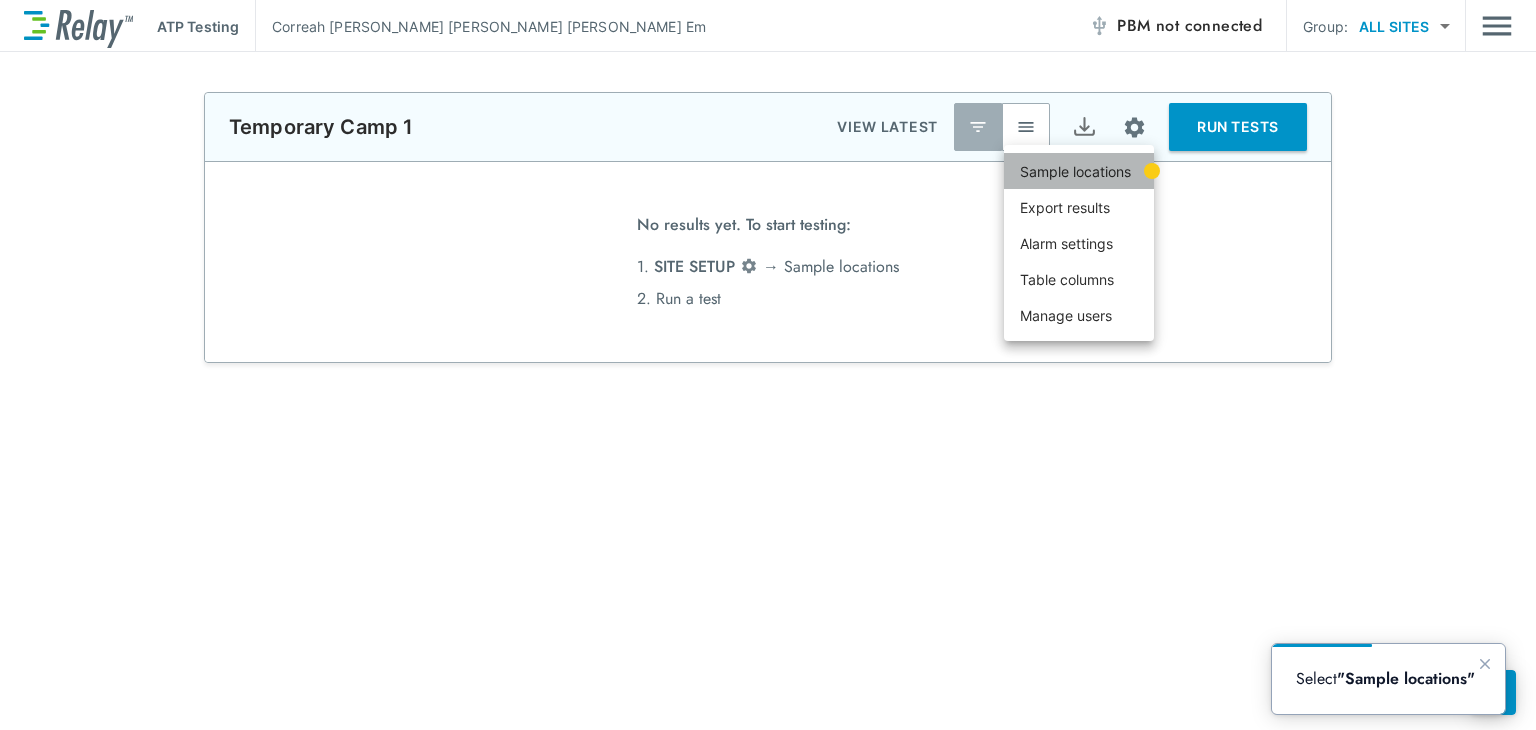 click on "Sample locations" at bounding box center [1075, 171] 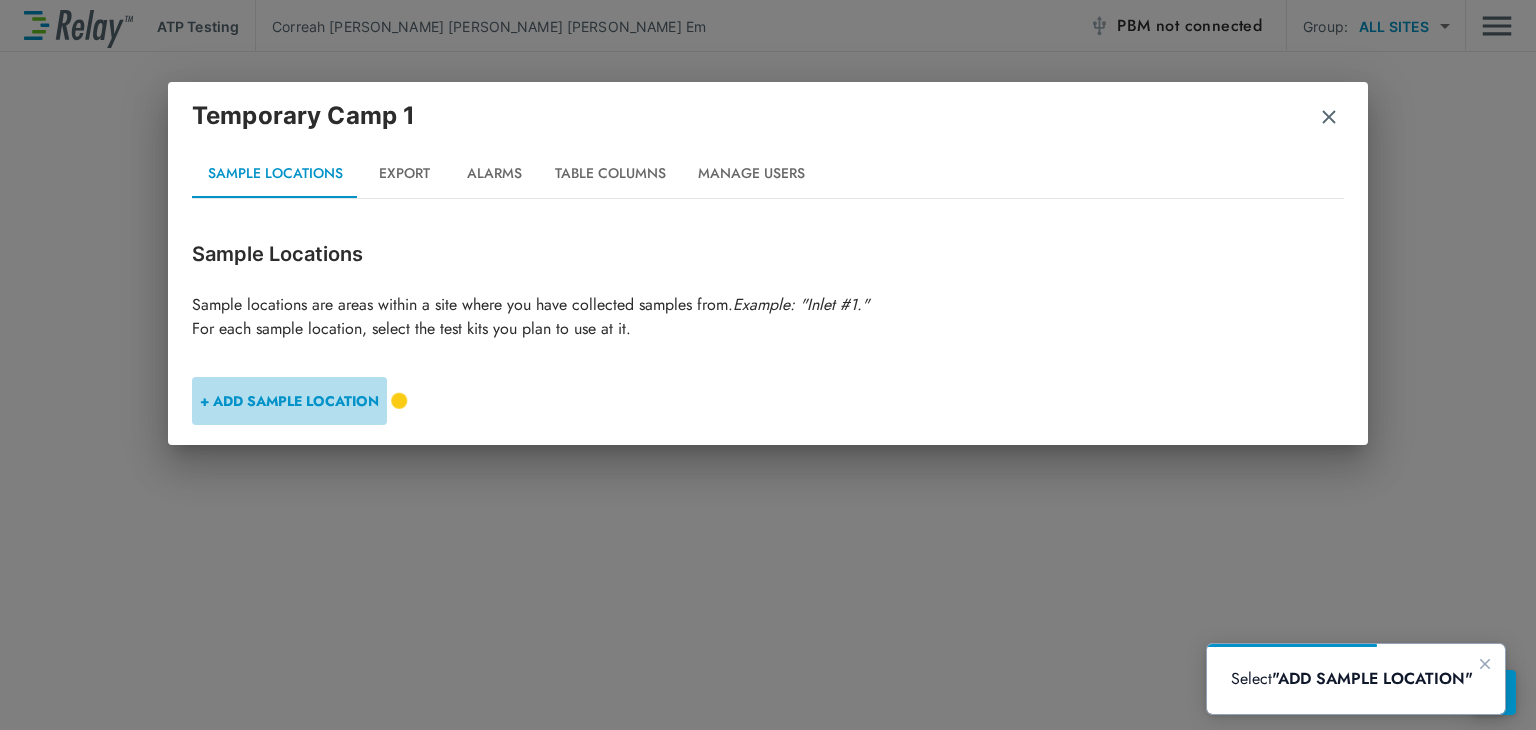 click on "+ ADD SAMPLE LOCATION" at bounding box center (289, 401) 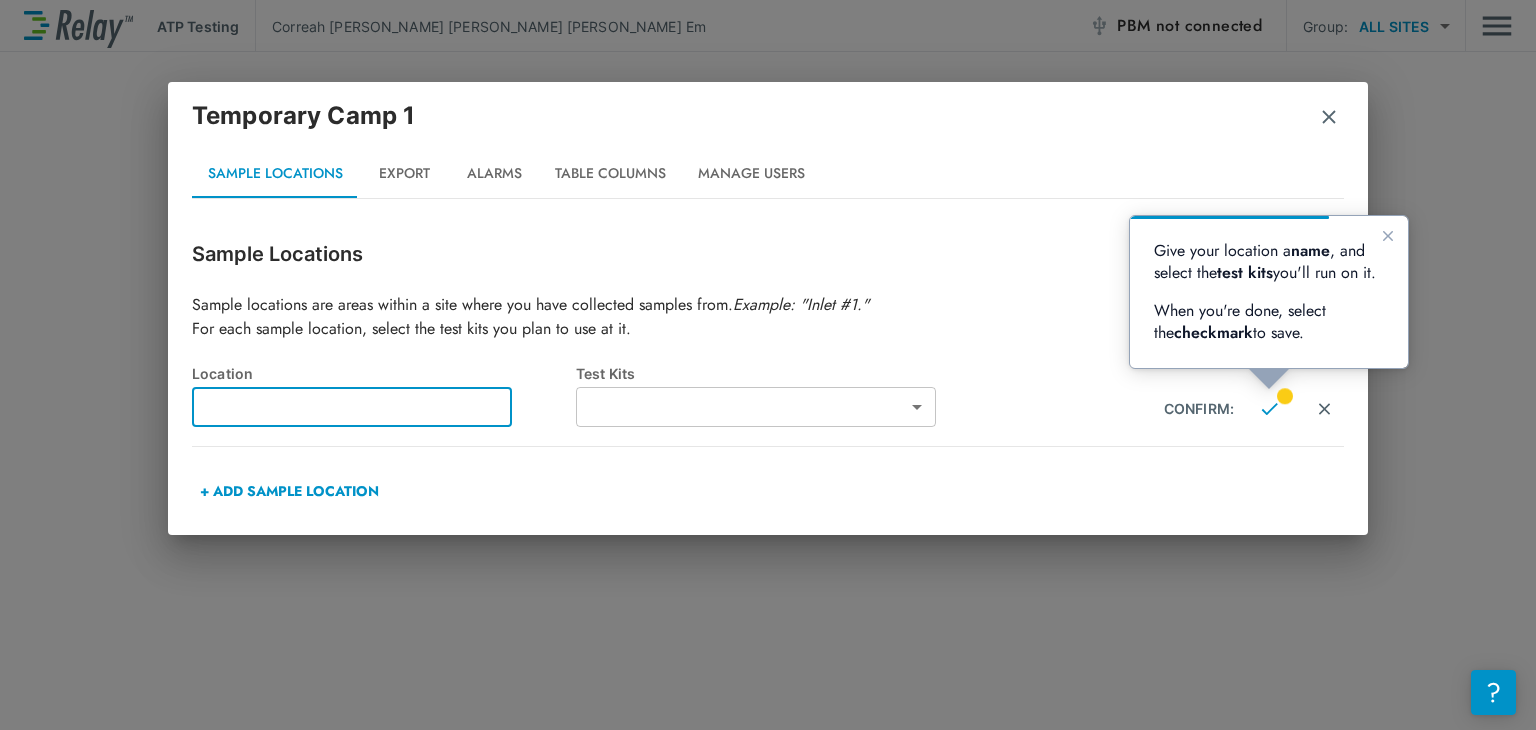 click at bounding box center [352, 407] 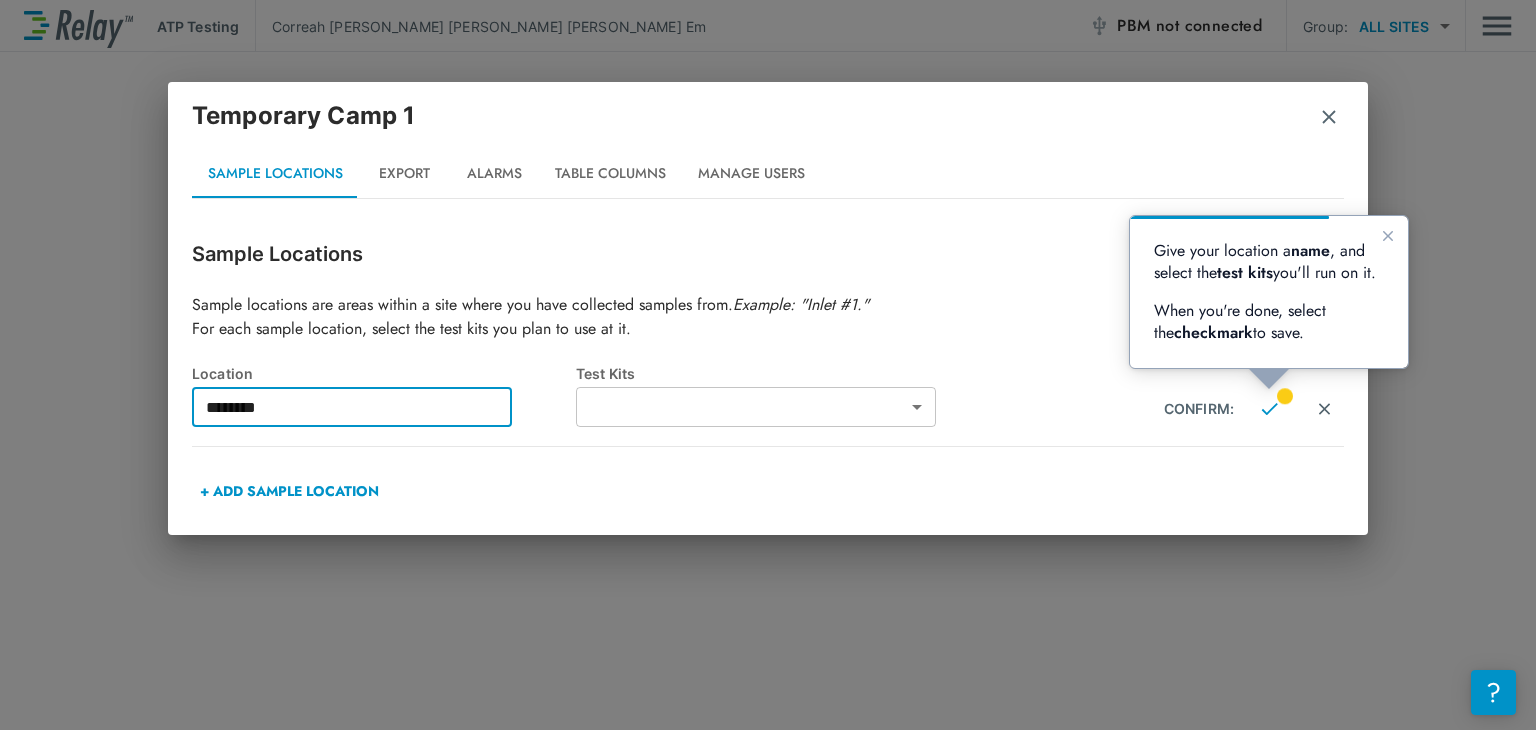 type on "********" 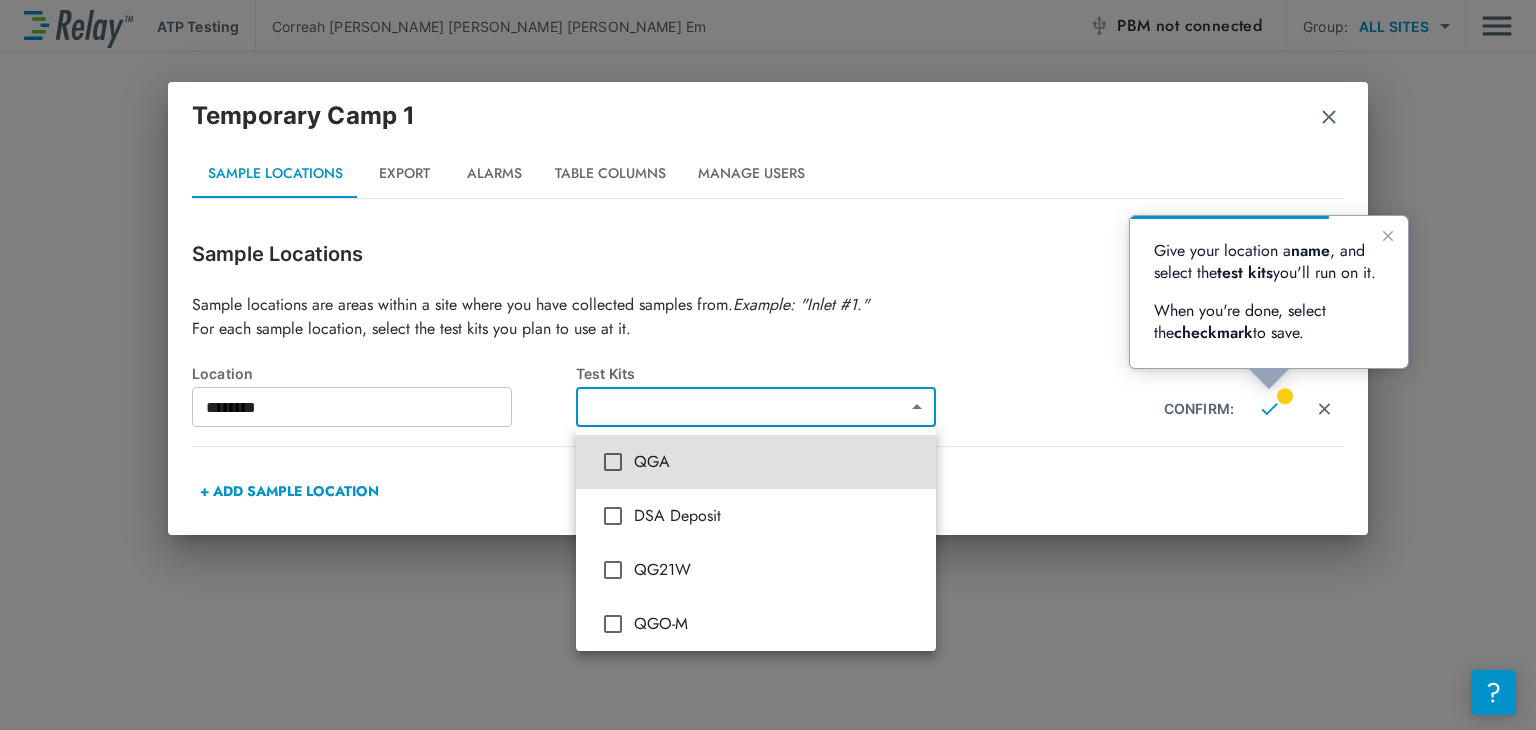 click on "**********" at bounding box center [768, 365] 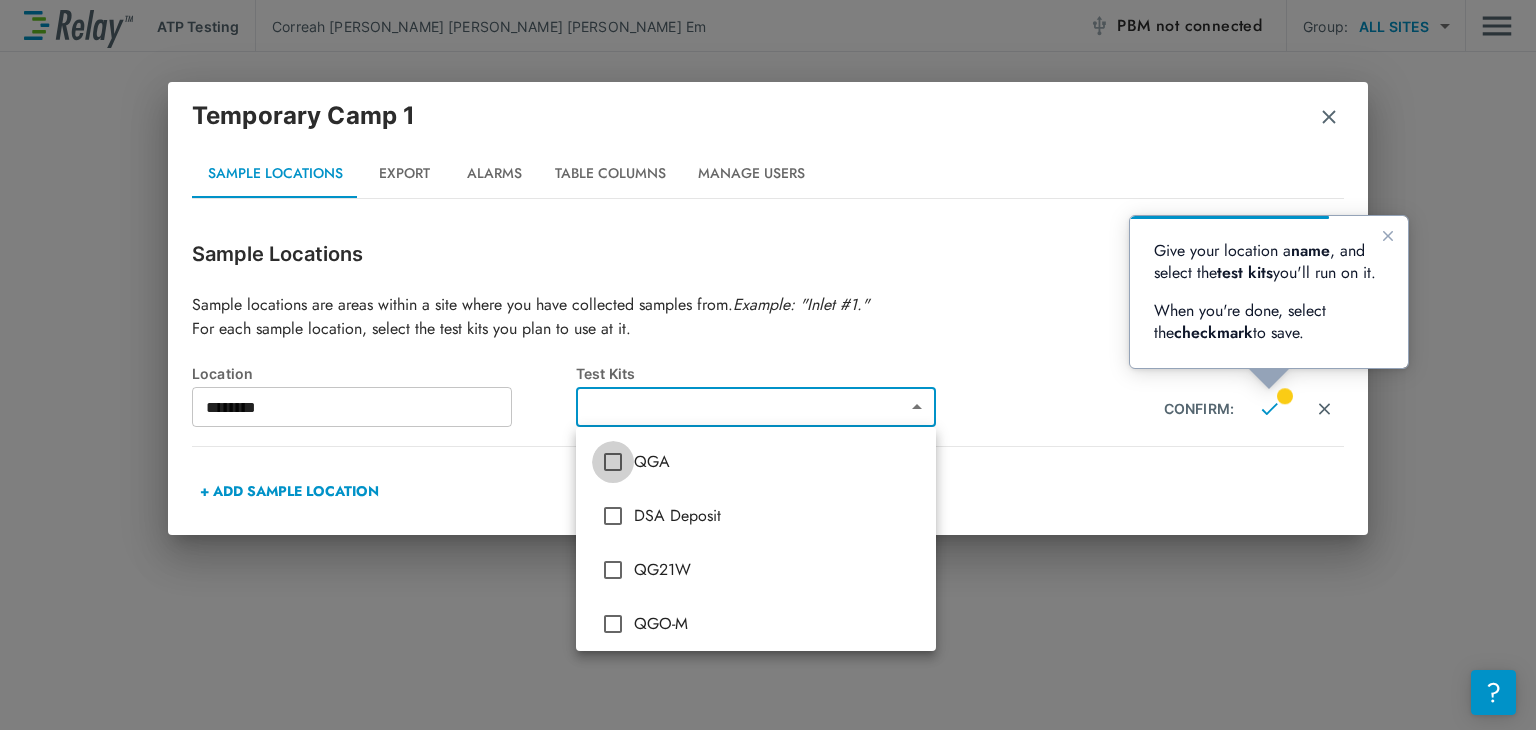 type on "***" 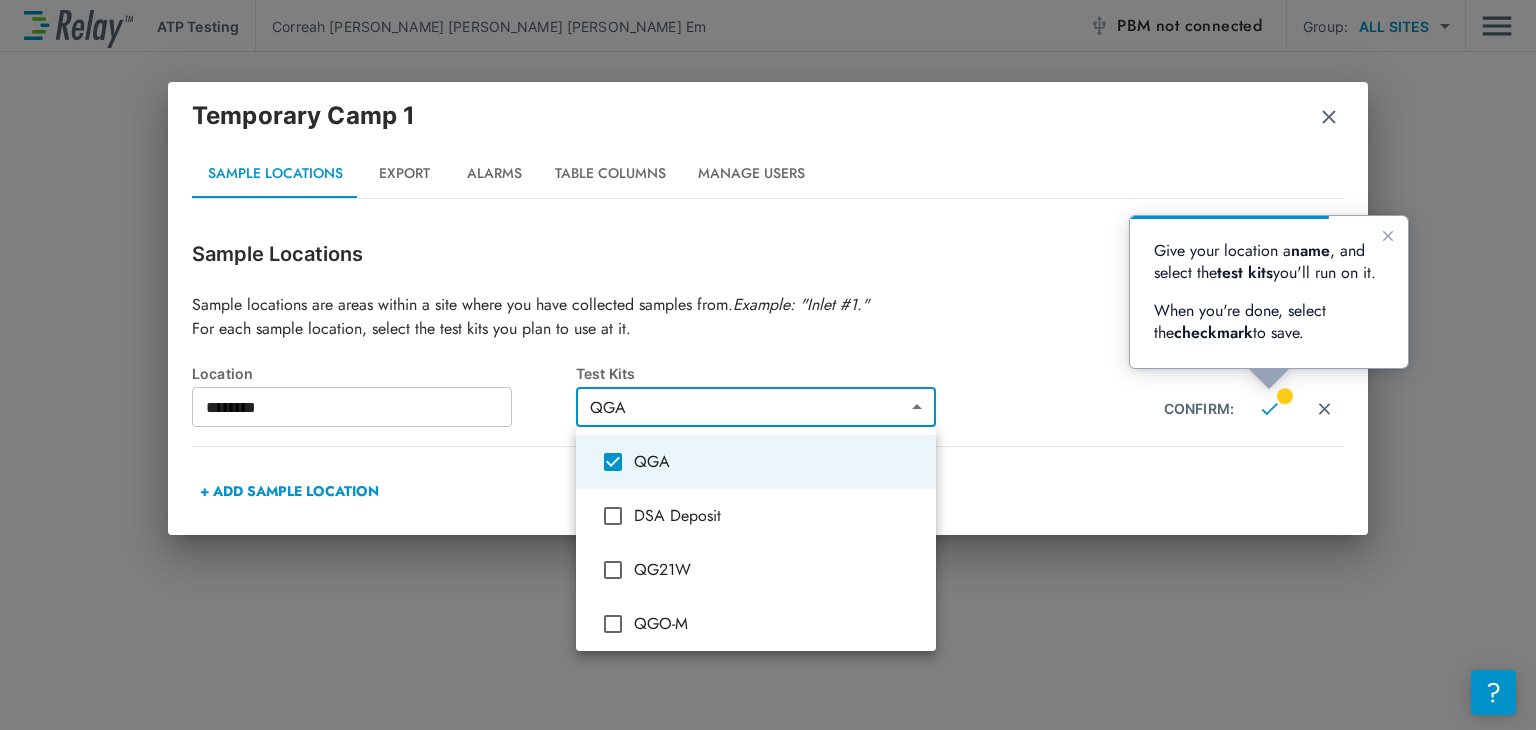 click at bounding box center (768, 365) 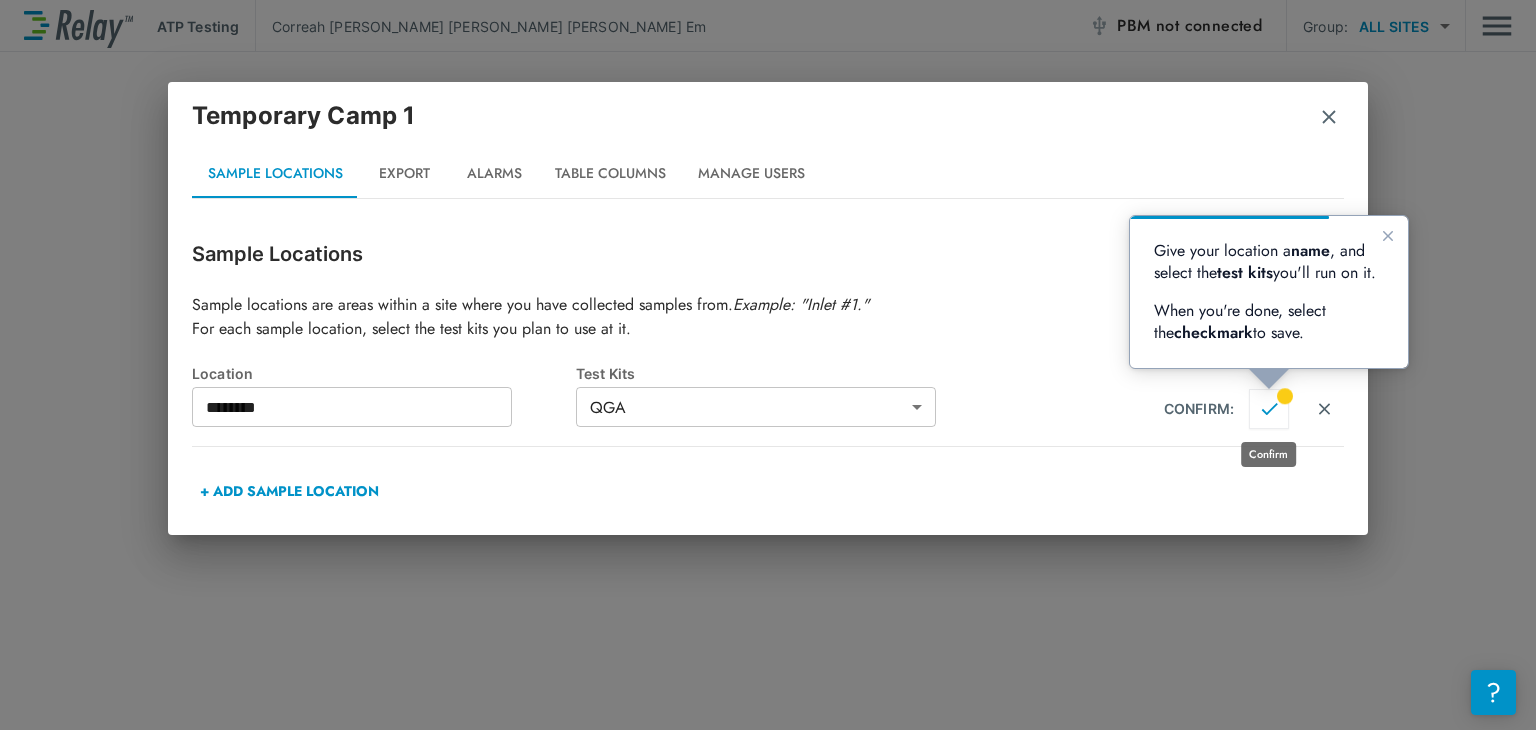 click at bounding box center [1269, 409] 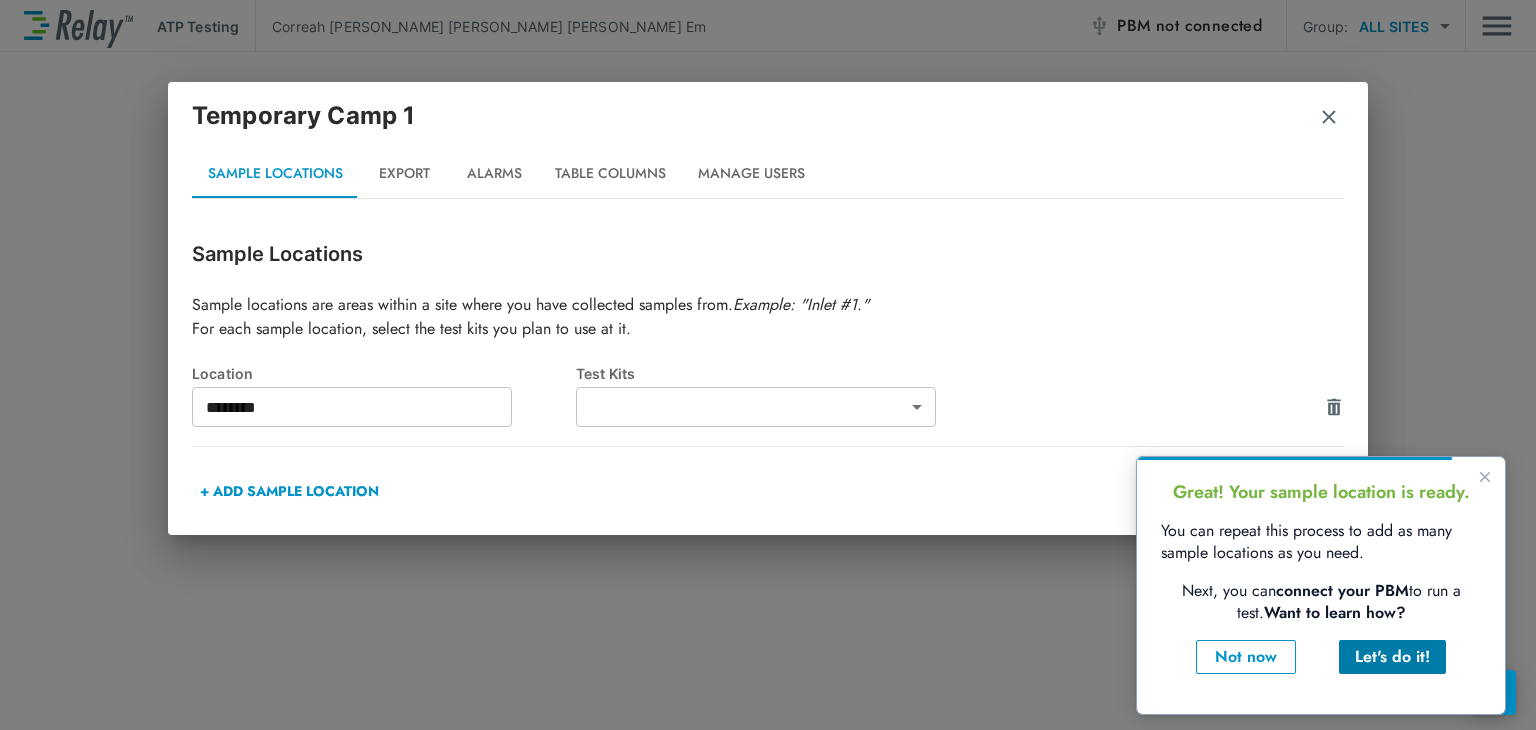 type on "***" 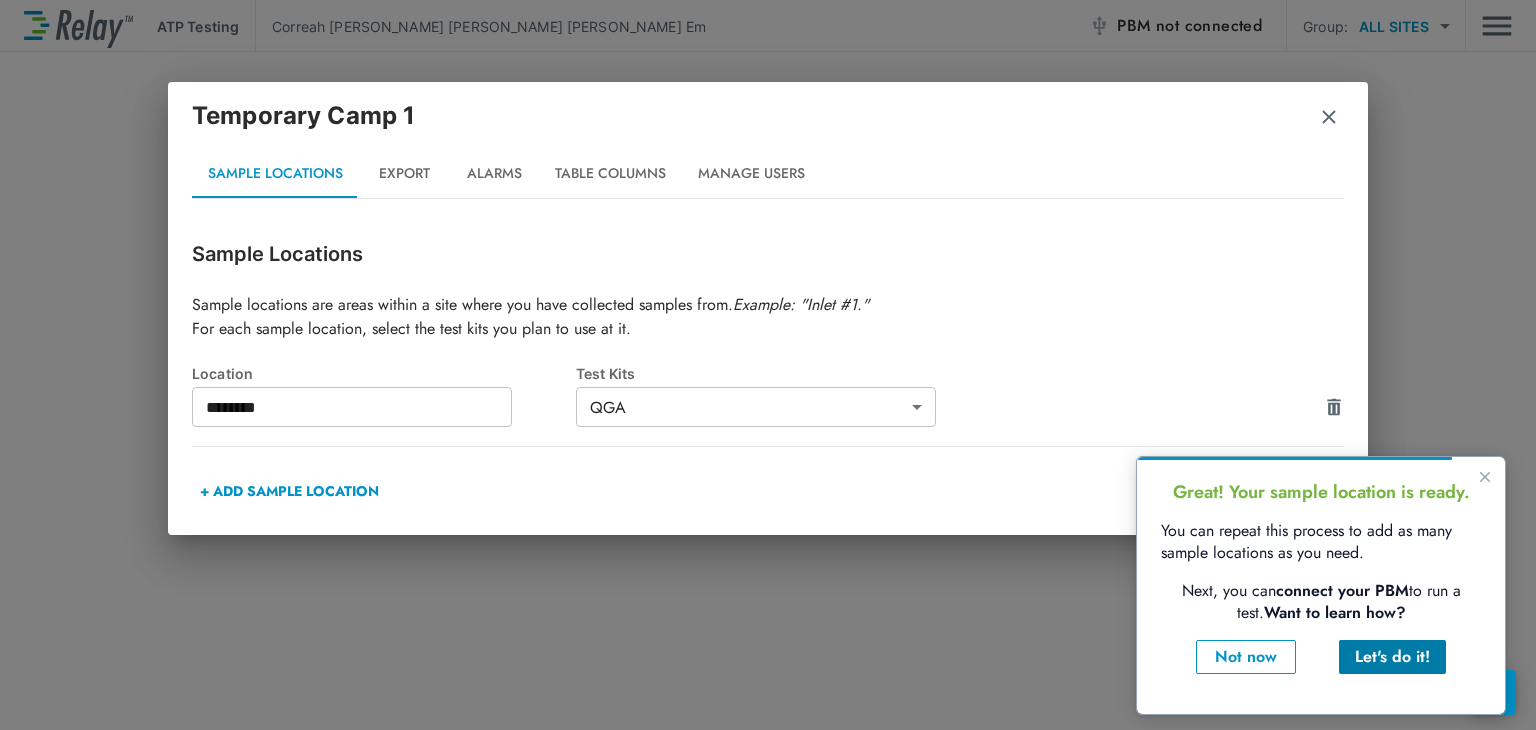 click on "Let's do it!" at bounding box center (1392, 657) 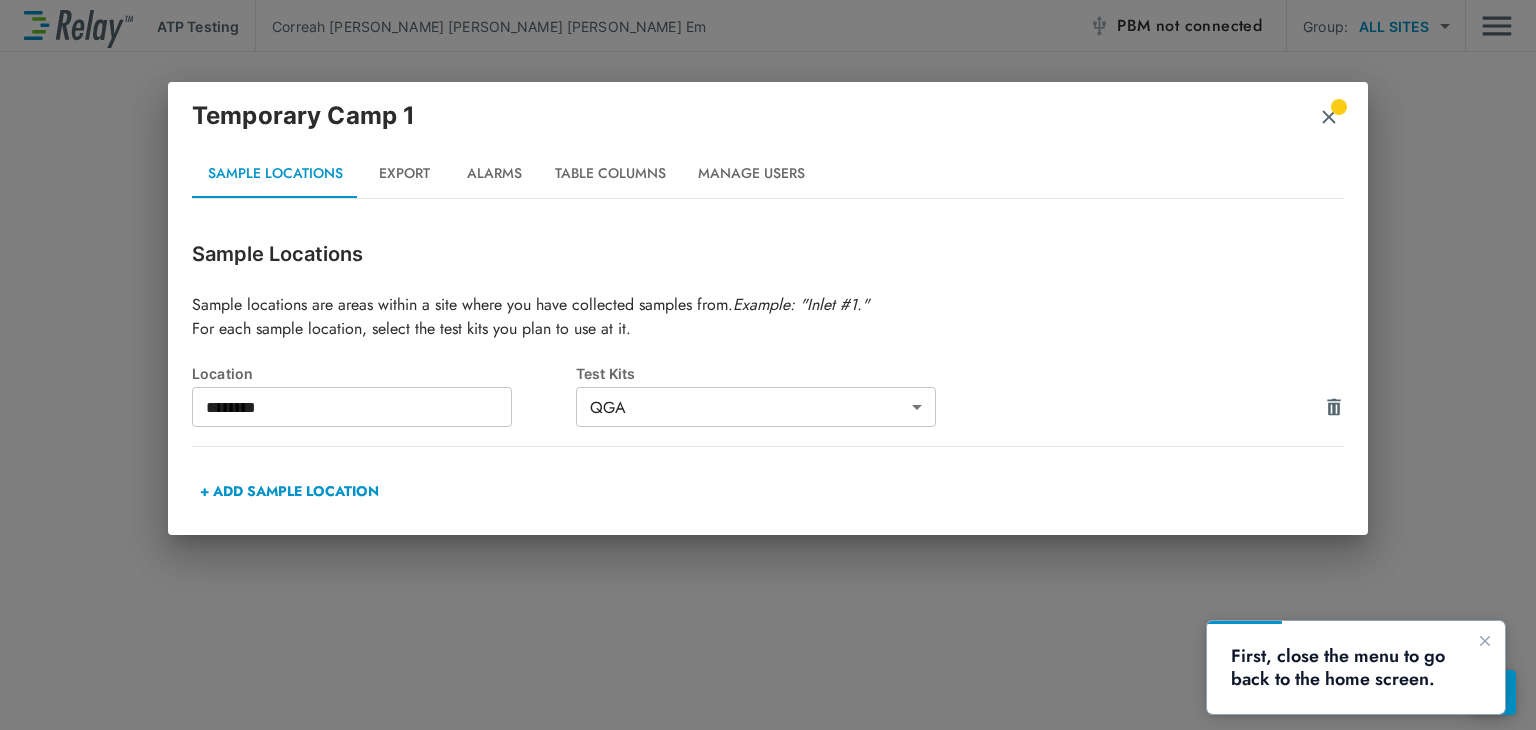 scroll, scrollTop: 0, scrollLeft: 0, axis: both 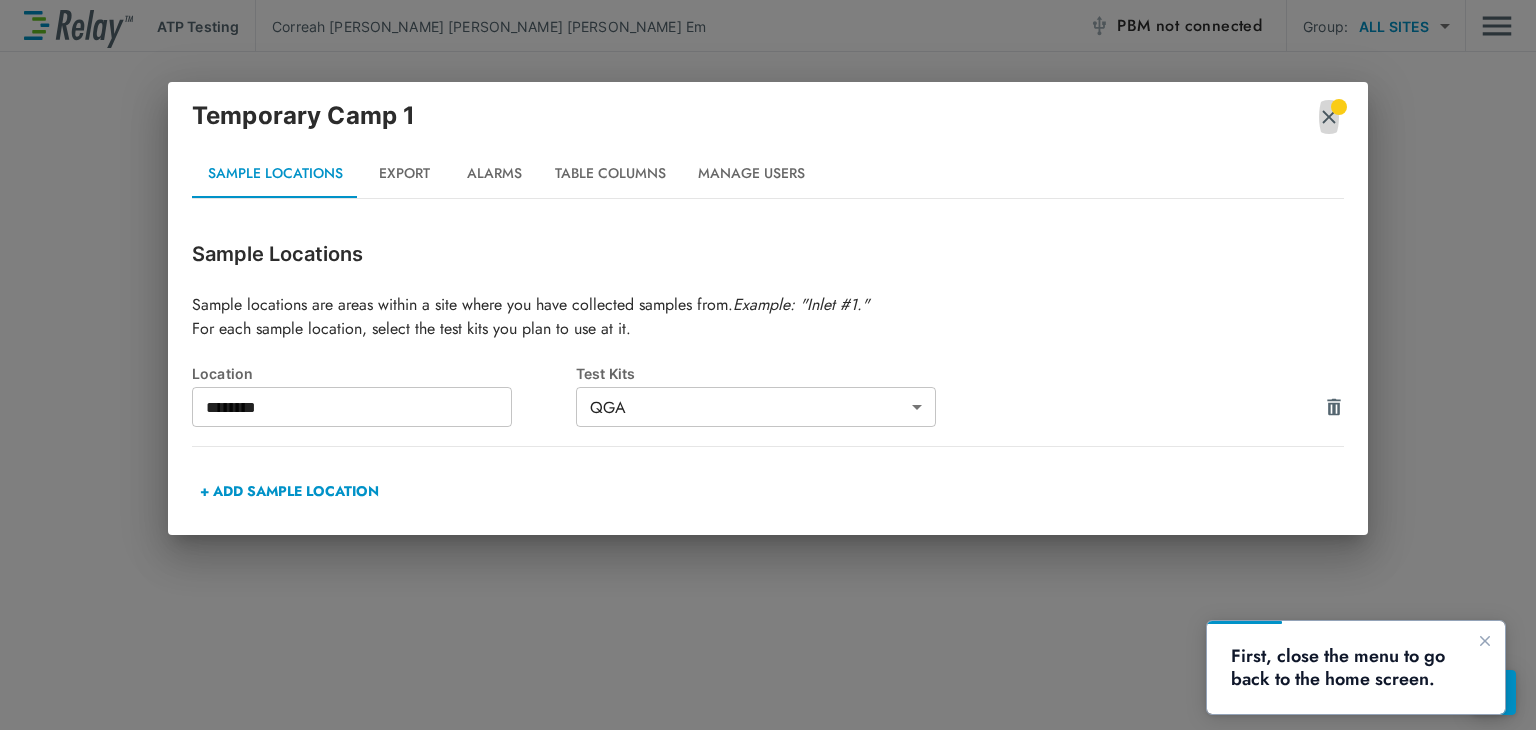 click at bounding box center (1329, 117) 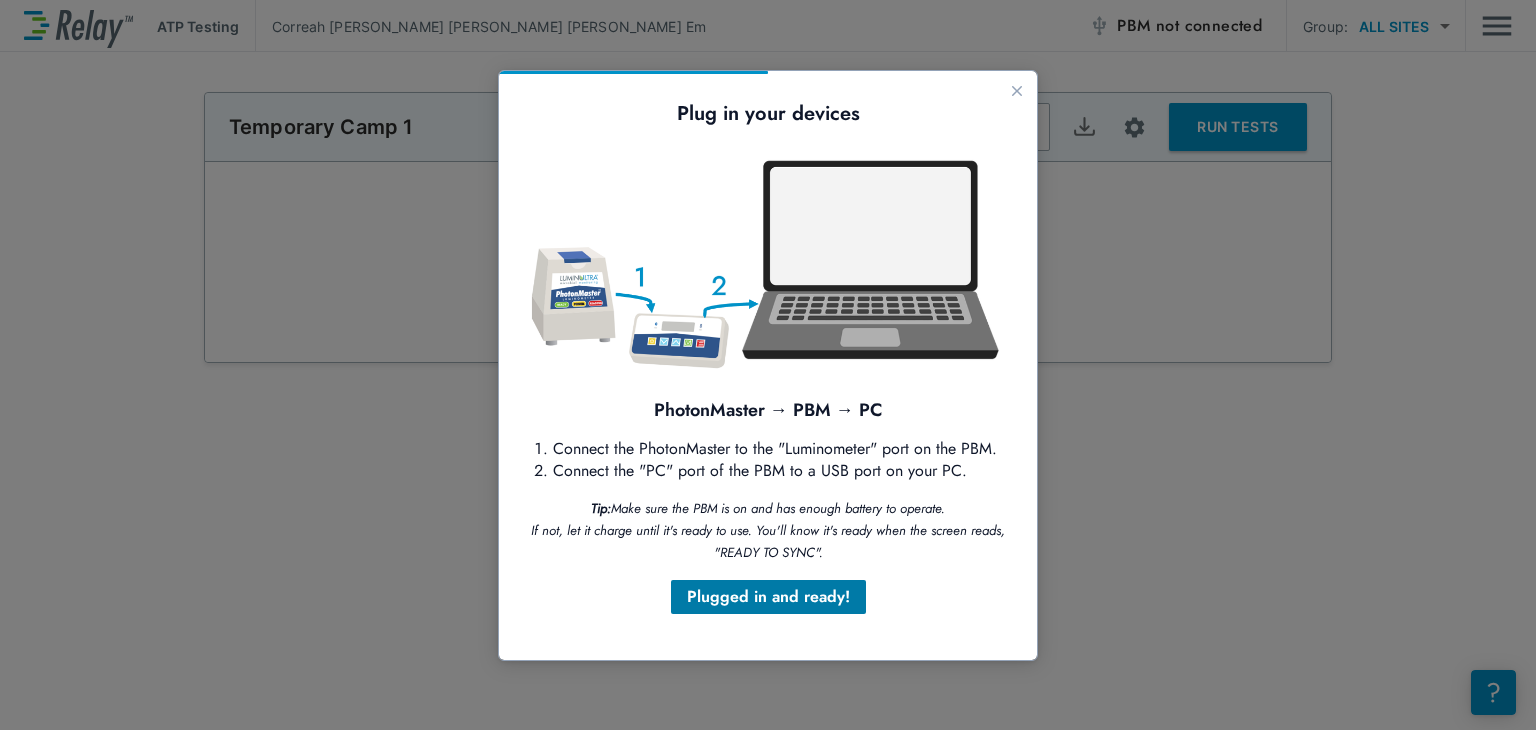click on "Plugged in and ready!" at bounding box center (768, 597) 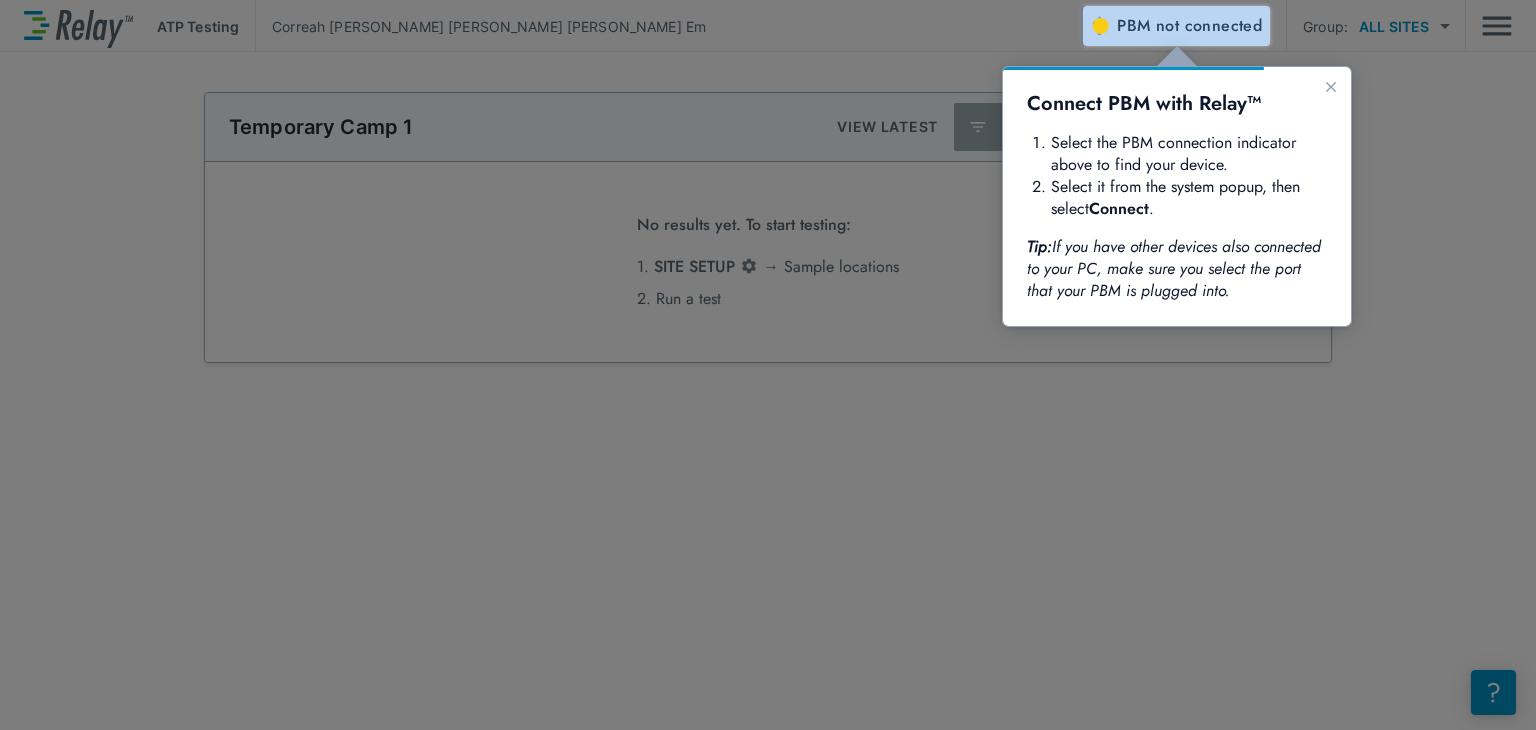 click at bounding box center [1099, 26] 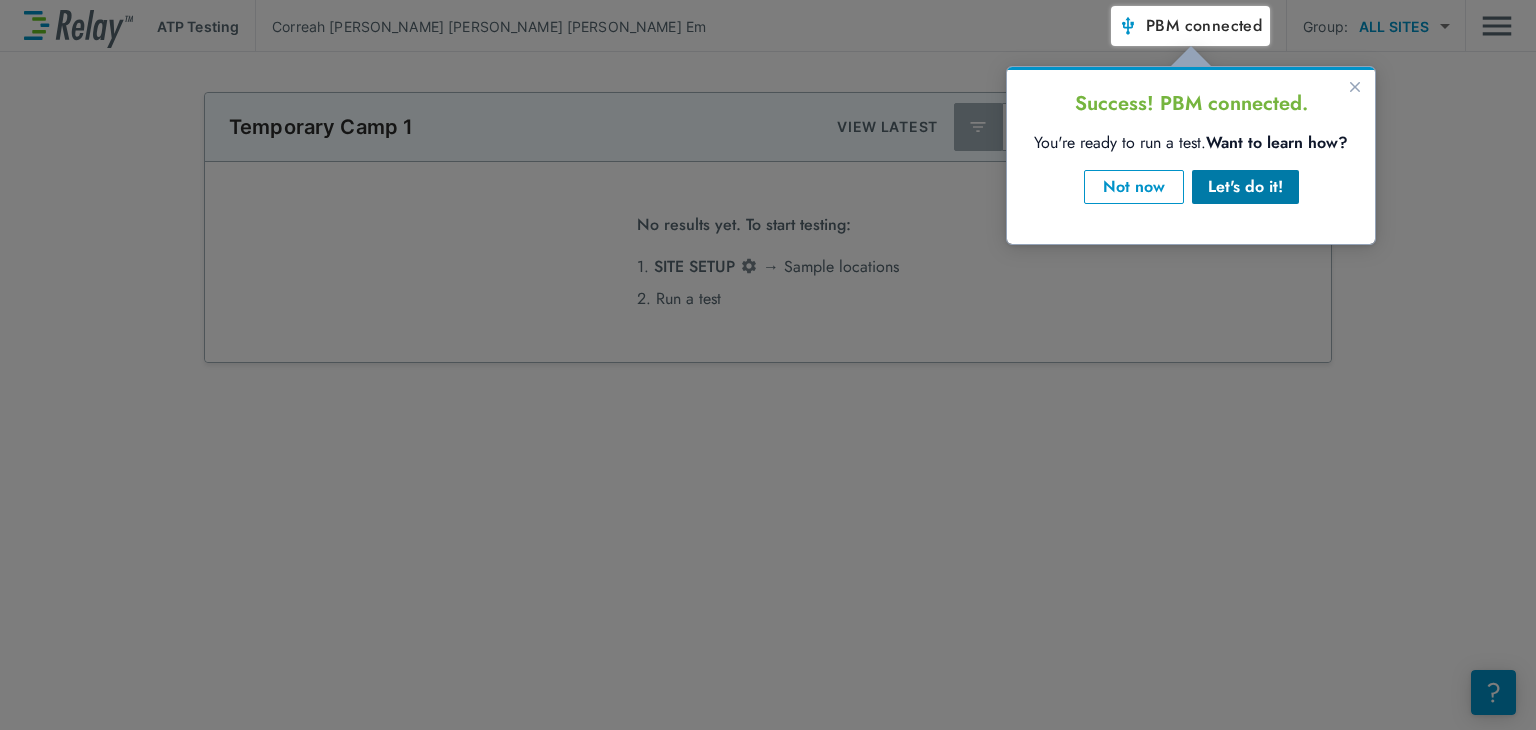 click on "Let's do it!" at bounding box center [1245, 187] 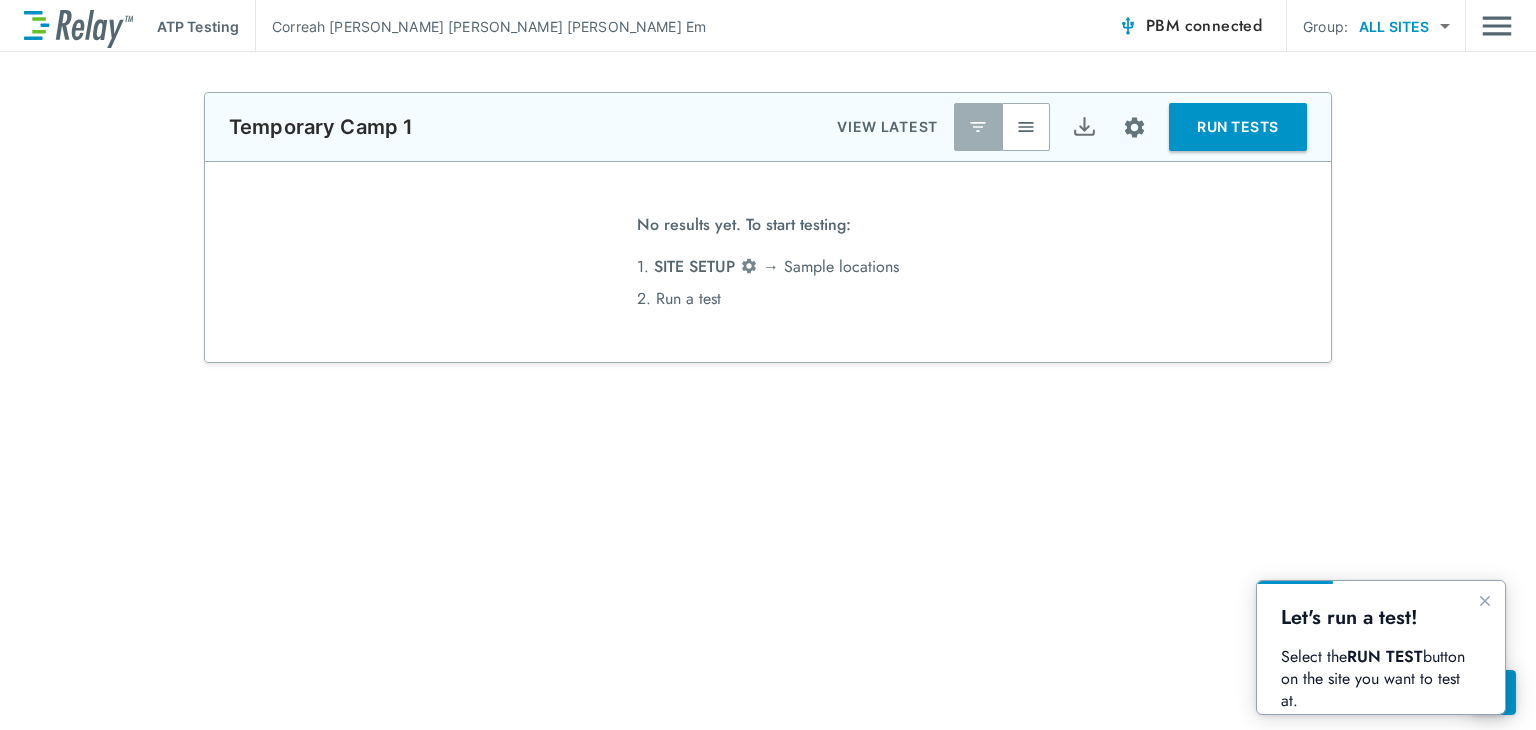 scroll, scrollTop: 0, scrollLeft: 0, axis: both 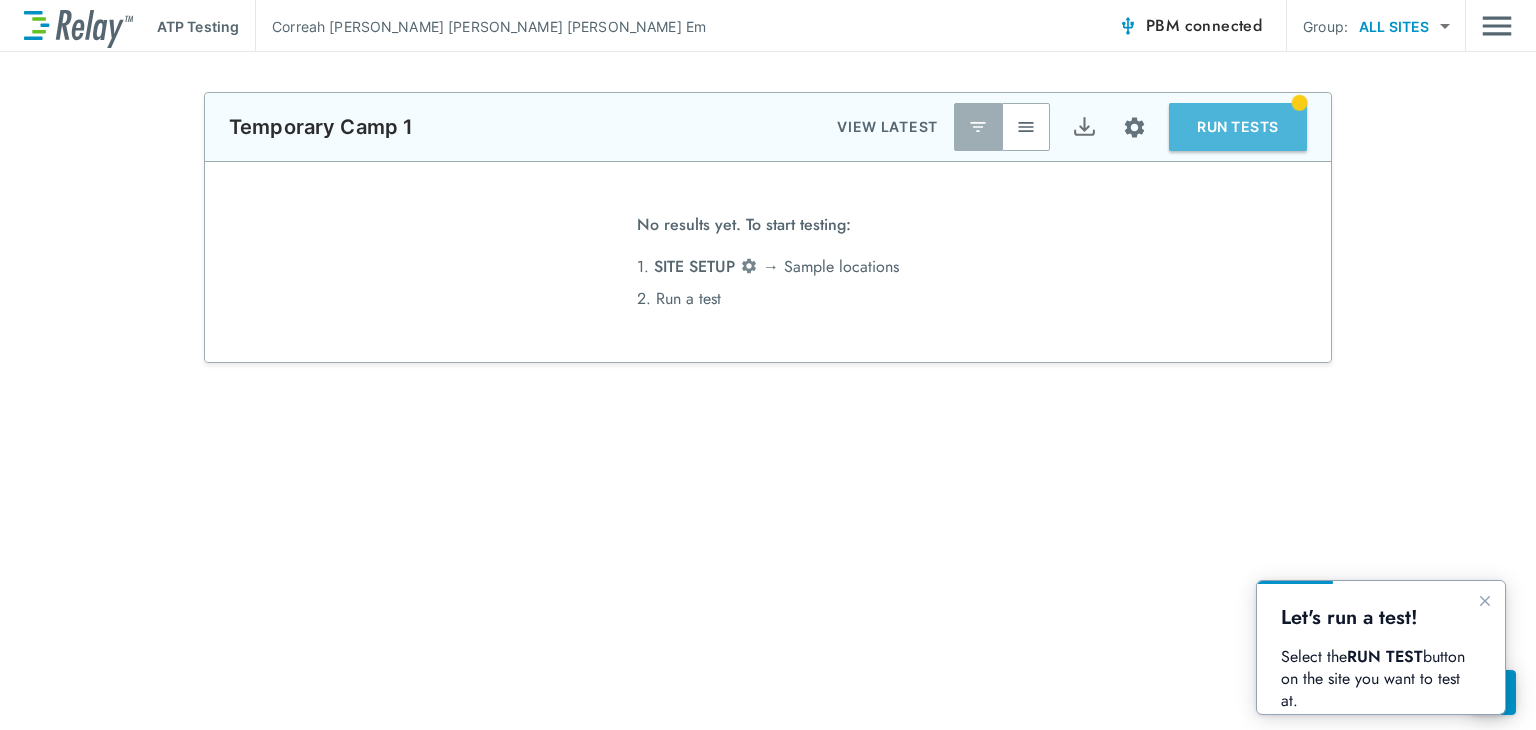 click on "RUN TESTS" at bounding box center (1238, 127) 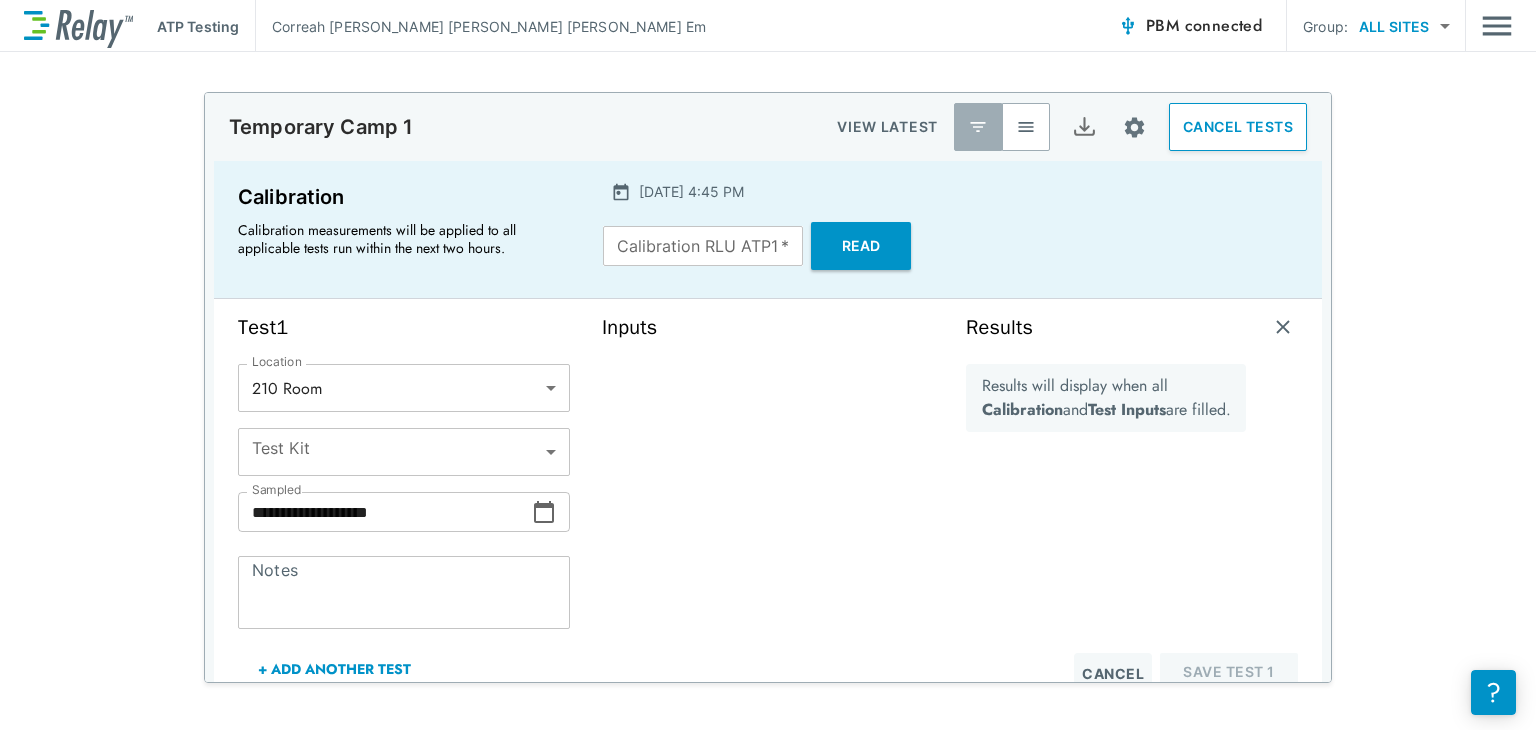 type on "***" 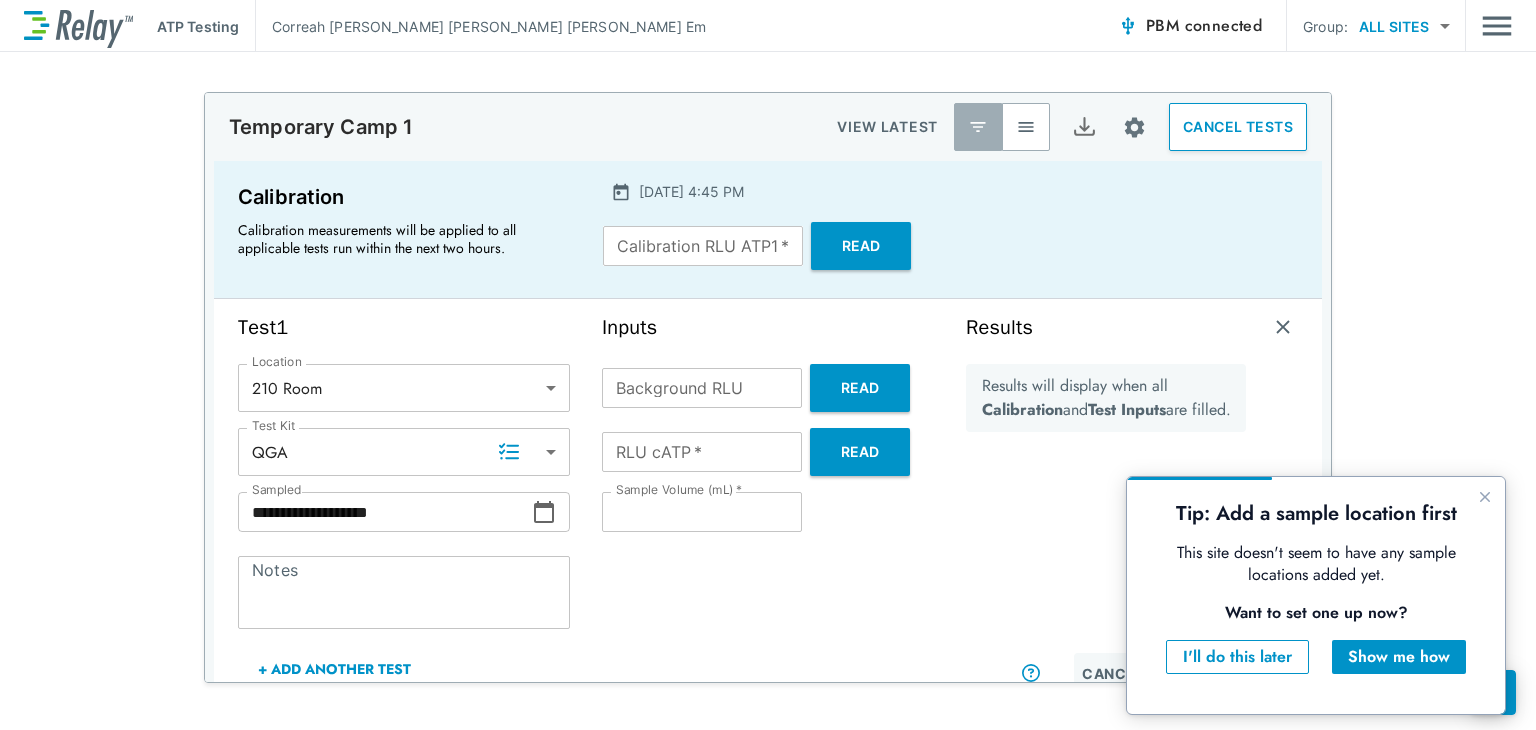 click on "**********" at bounding box center (768, 387) 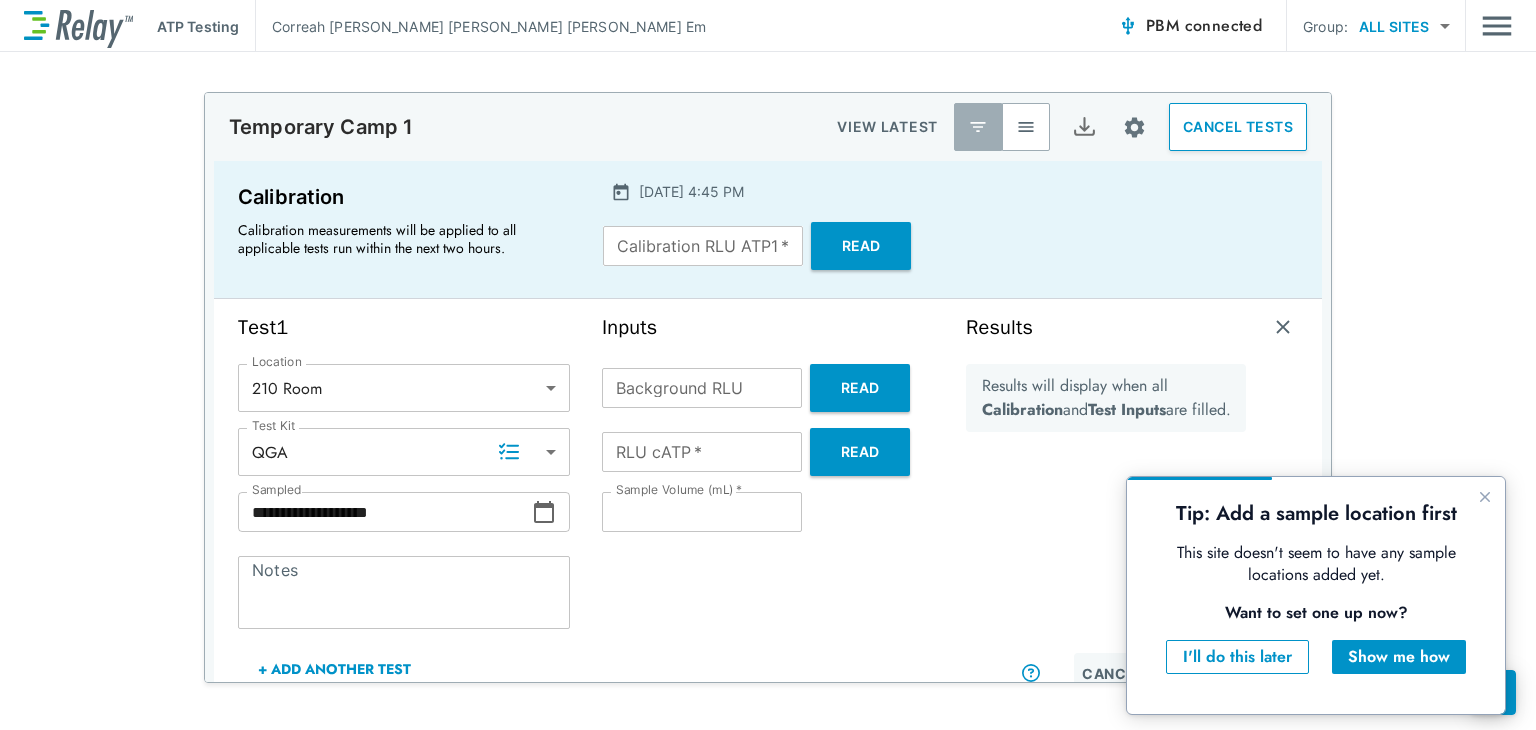 click on "Read" at bounding box center [861, 246] 